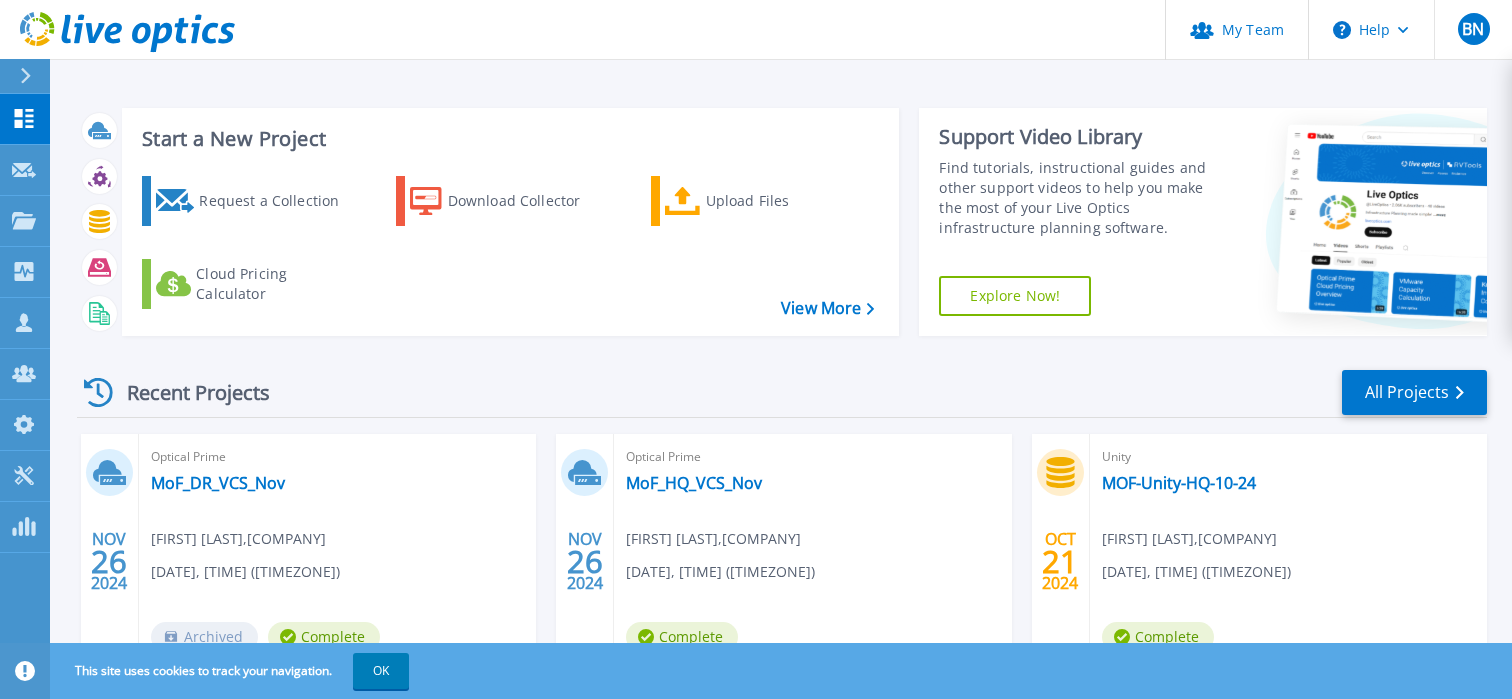 scroll, scrollTop: 0, scrollLeft: 0, axis: both 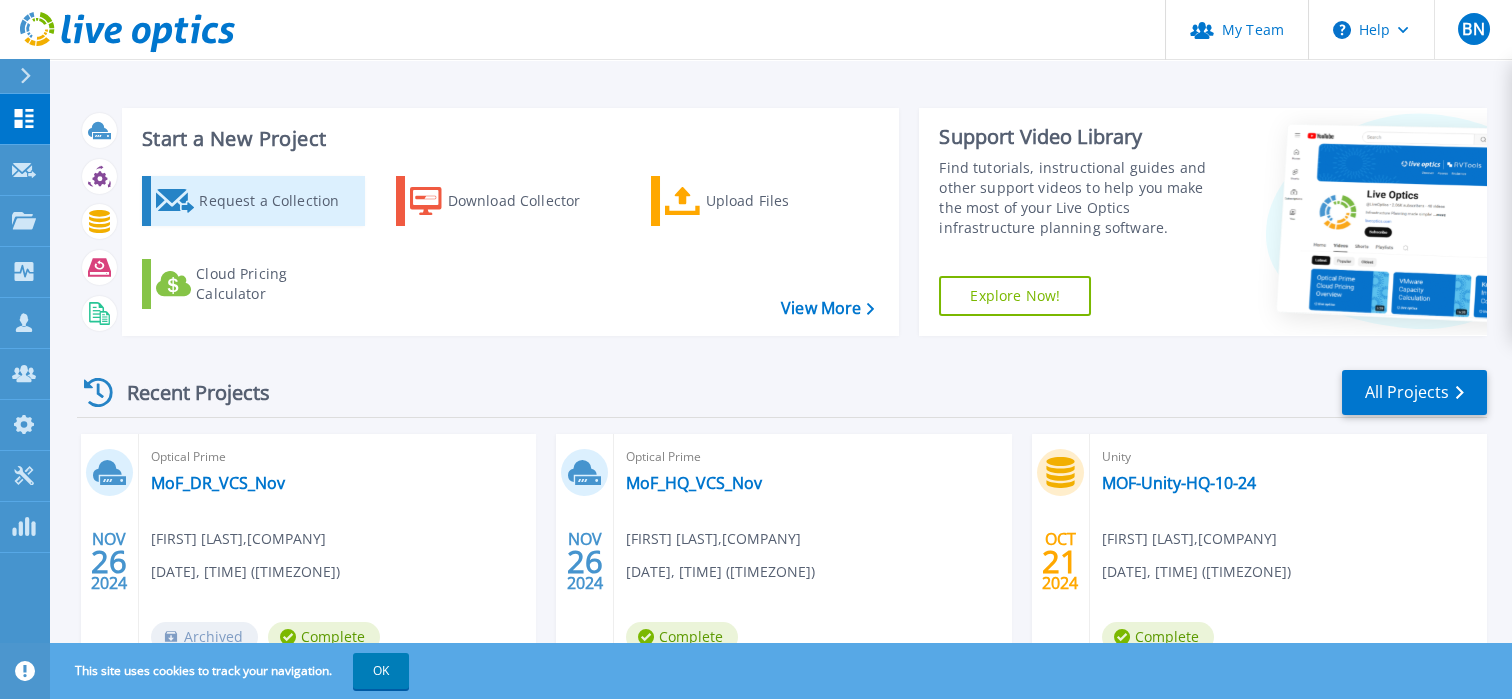 click on "Request a Collection" at bounding box center [279, 201] 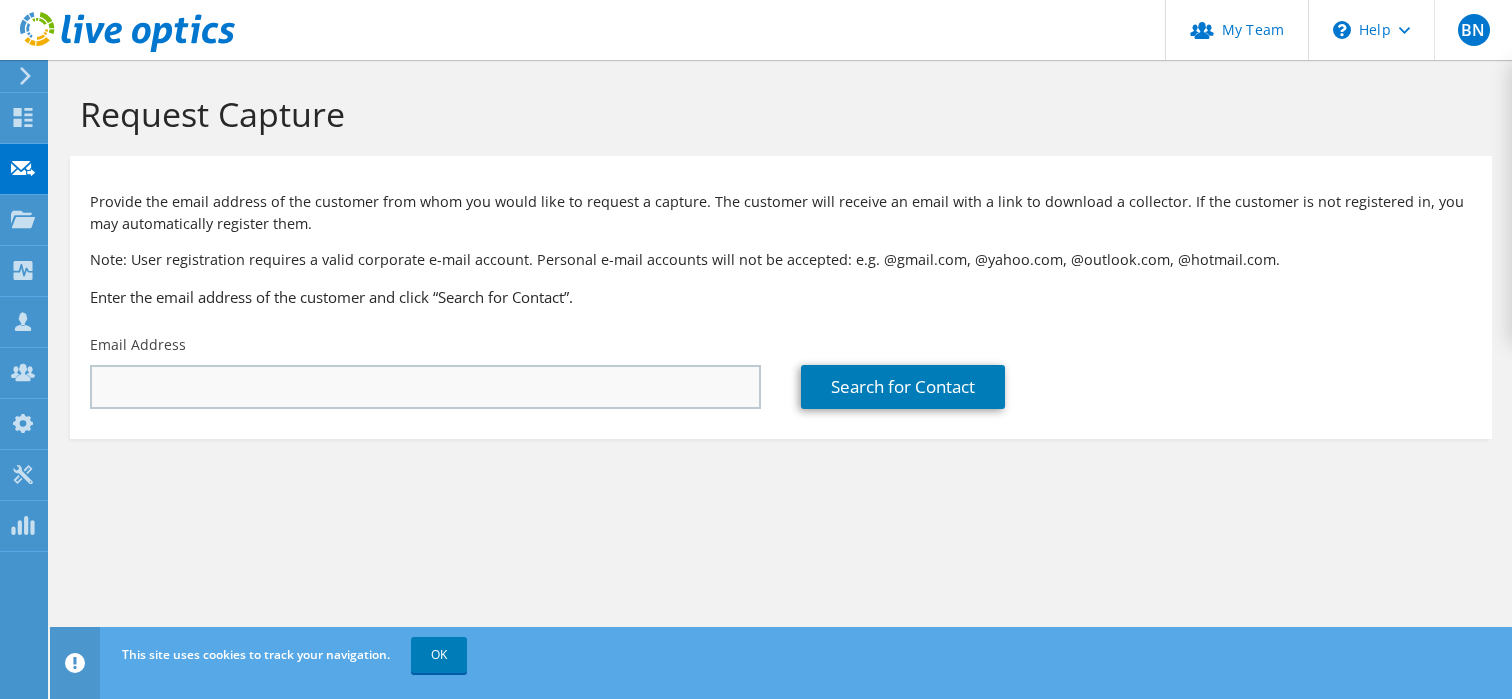 scroll, scrollTop: 0, scrollLeft: 0, axis: both 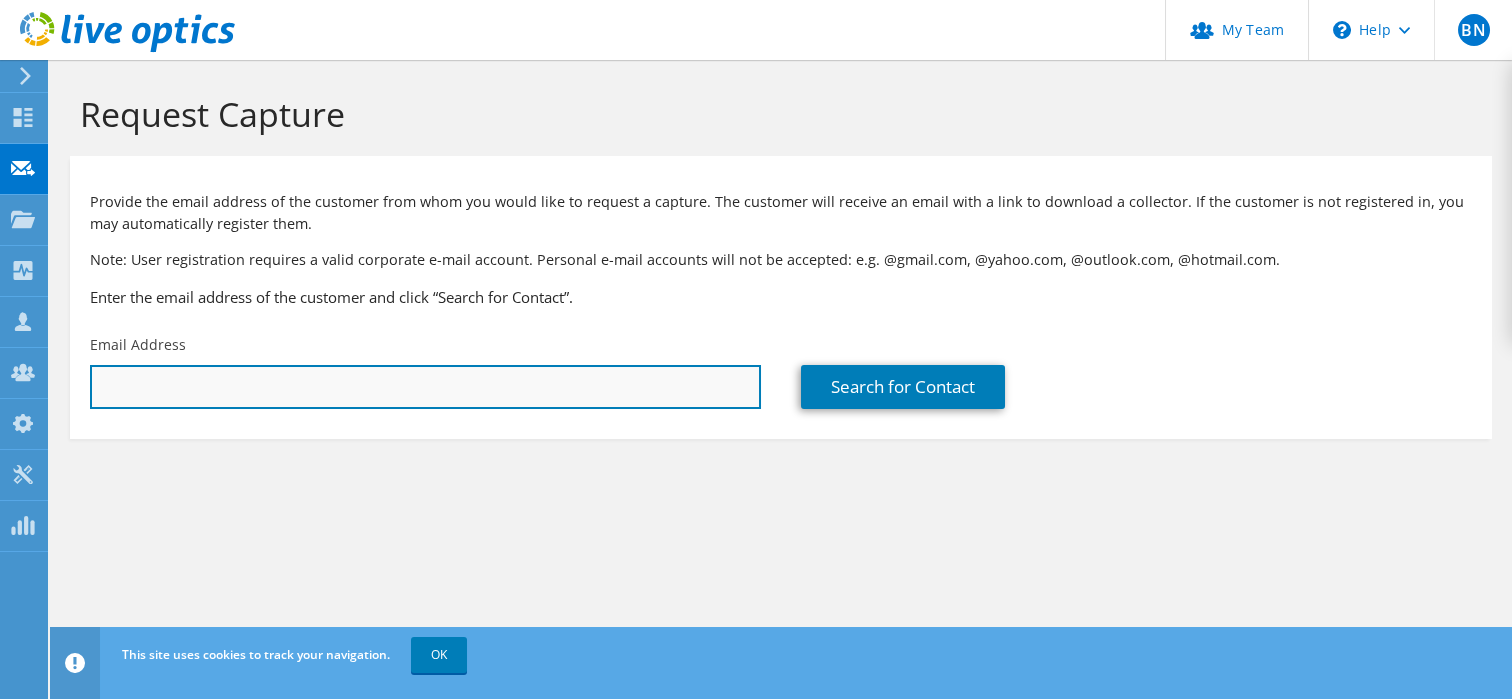click at bounding box center (425, 387) 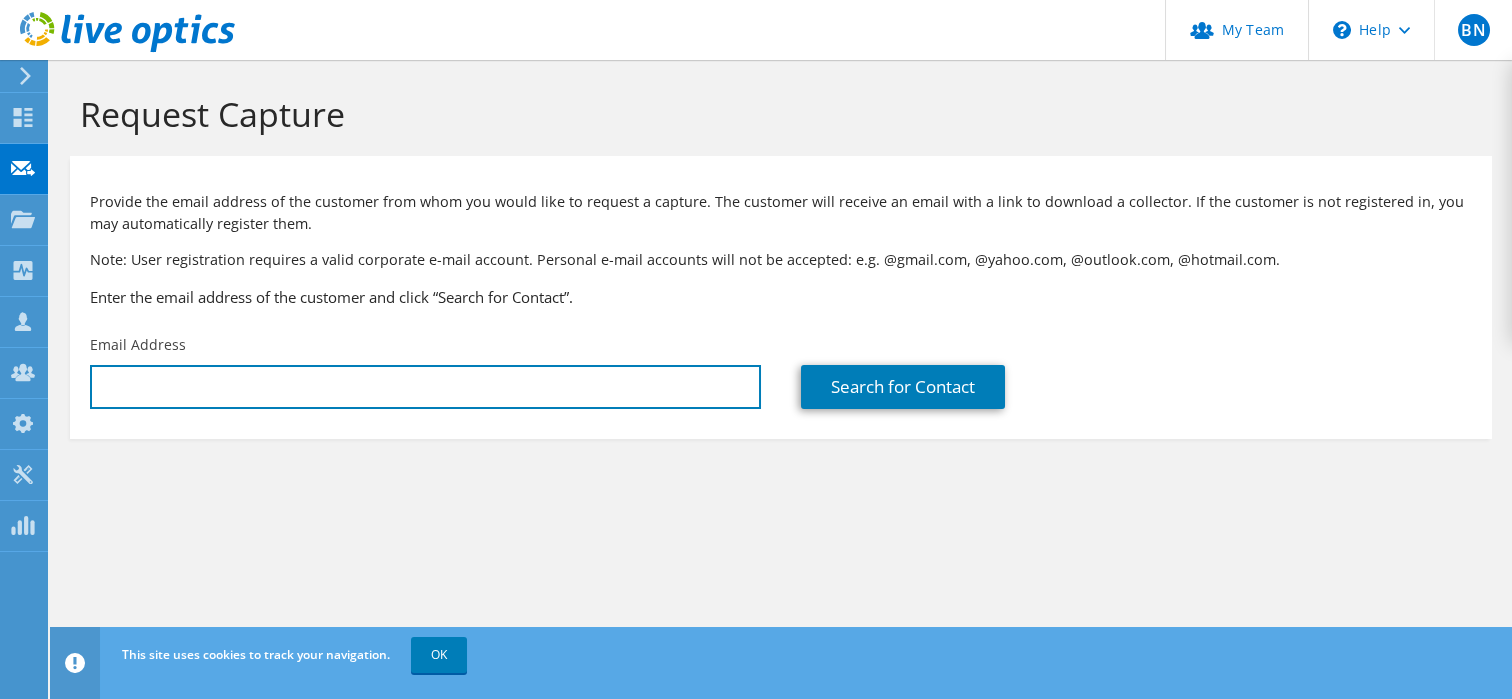 paste on "[EMAIL]" 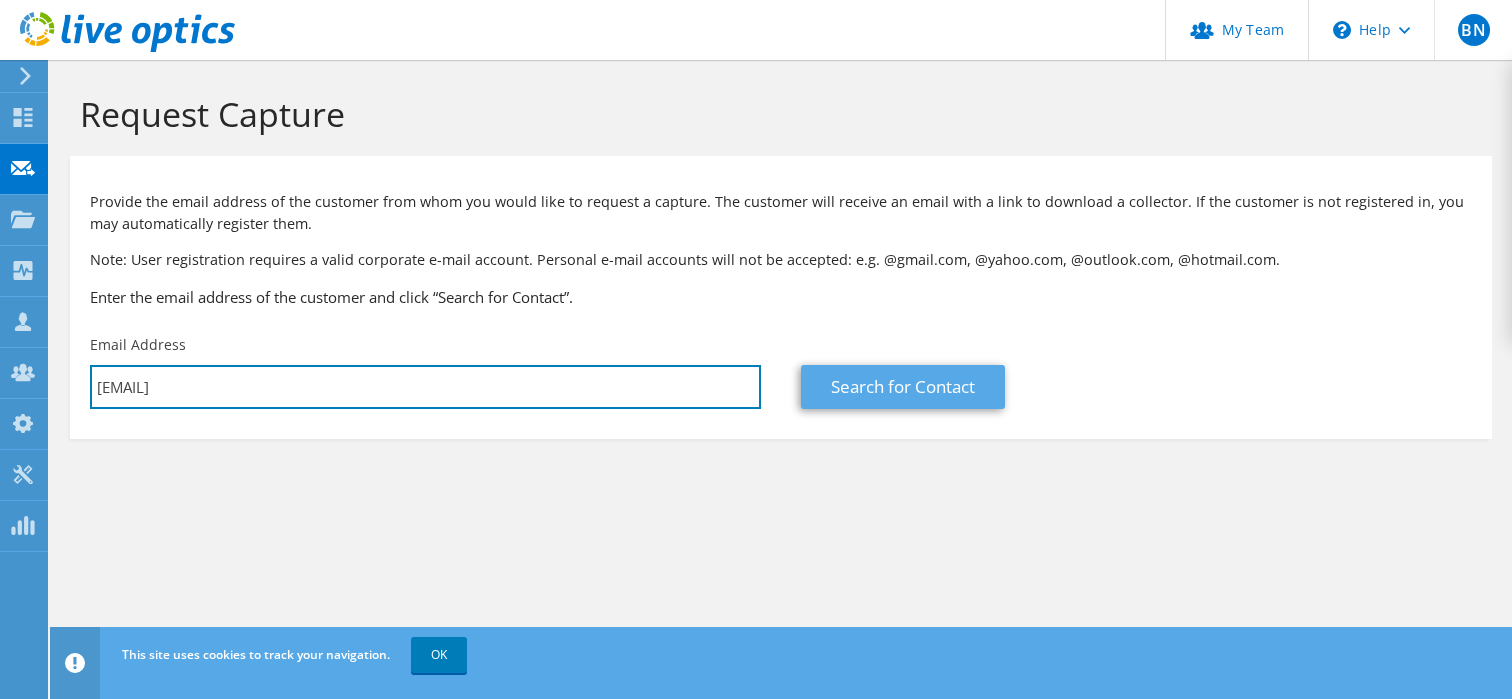 type on "[EMAIL]" 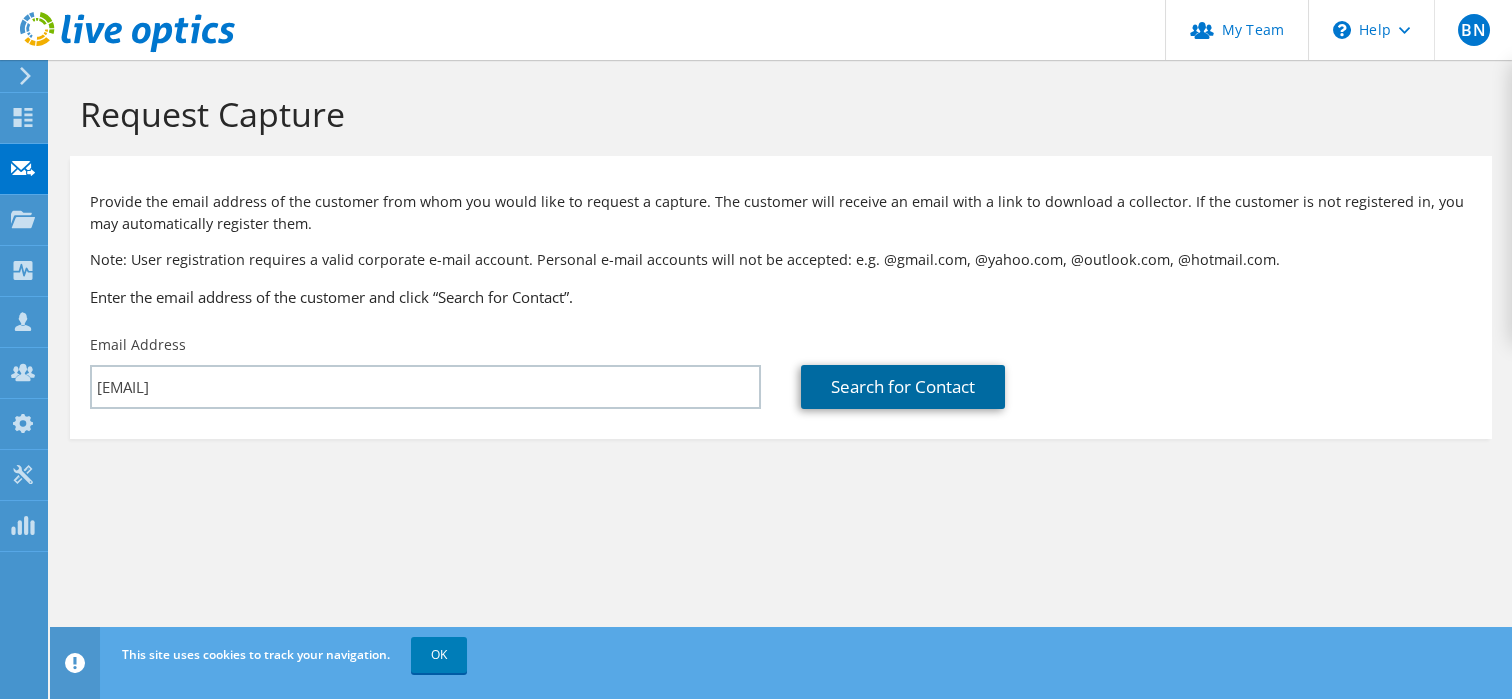 click on "Search for Contact" at bounding box center (903, 387) 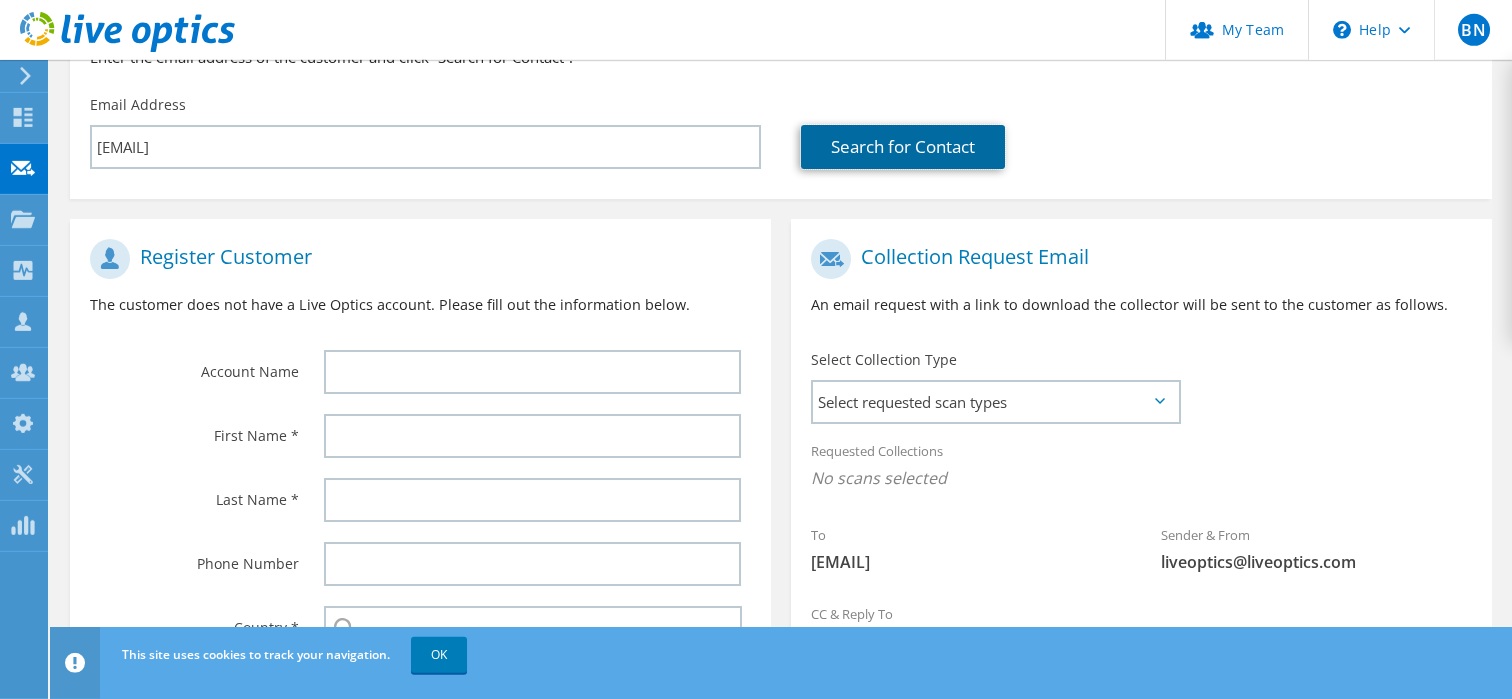 scroll, scrollTop: 241, scrollLeft: 0, axis: vertical 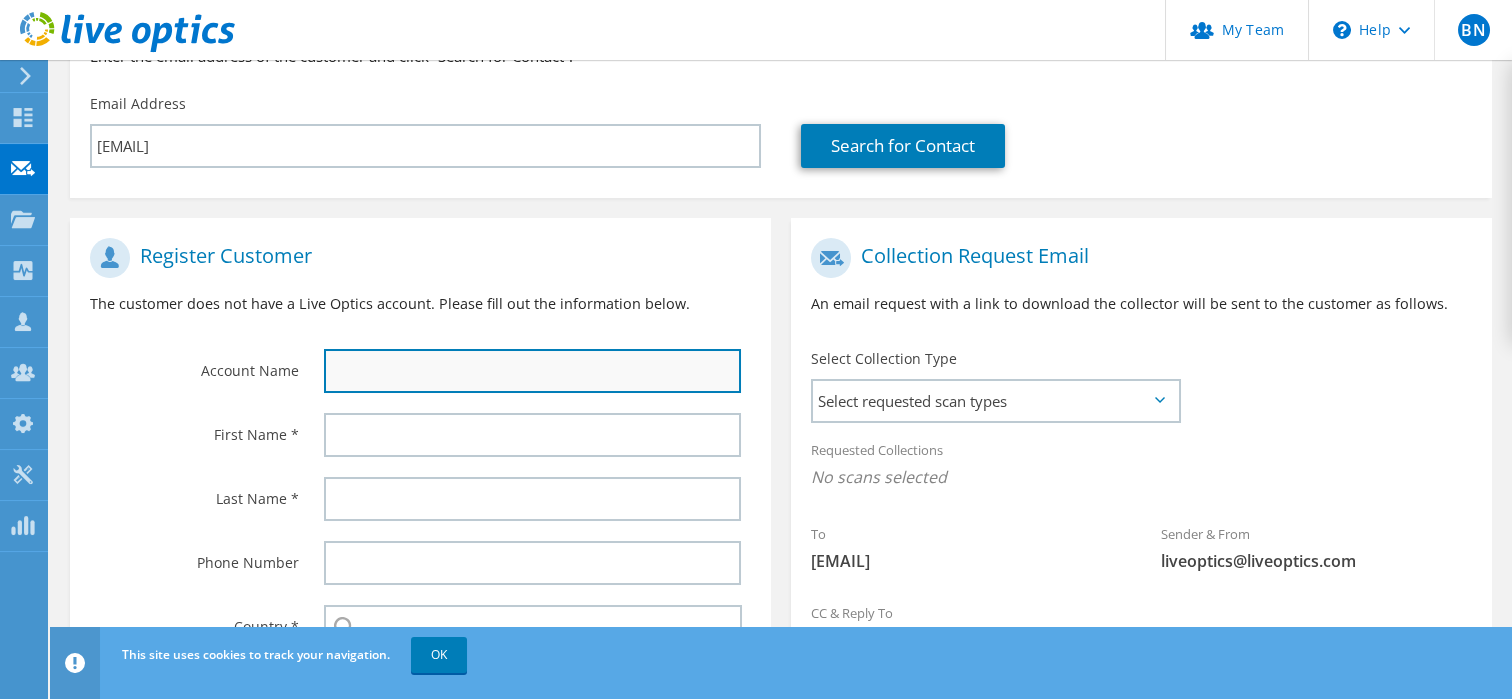 click at bounding box center [532, 371] 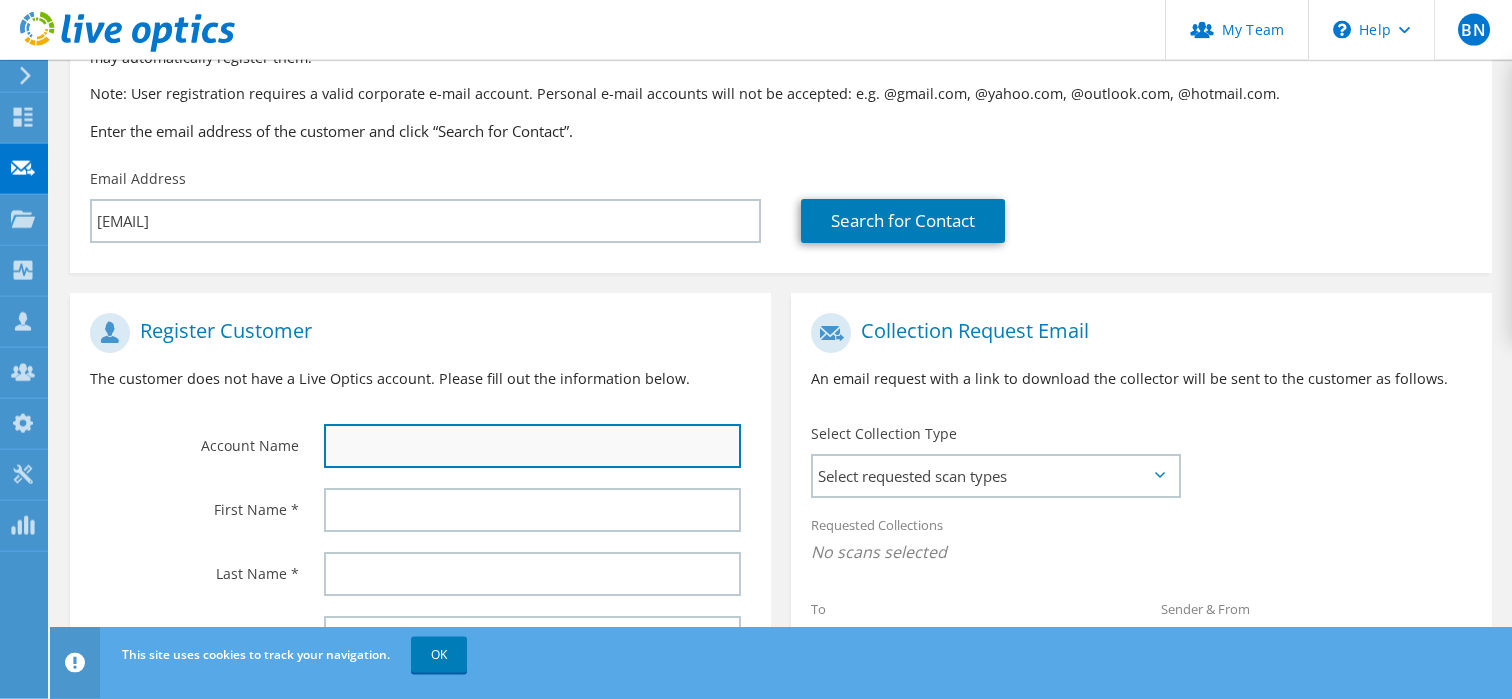 scroll, scrollTop: 241, scrollLeft: 0, axis: vertical 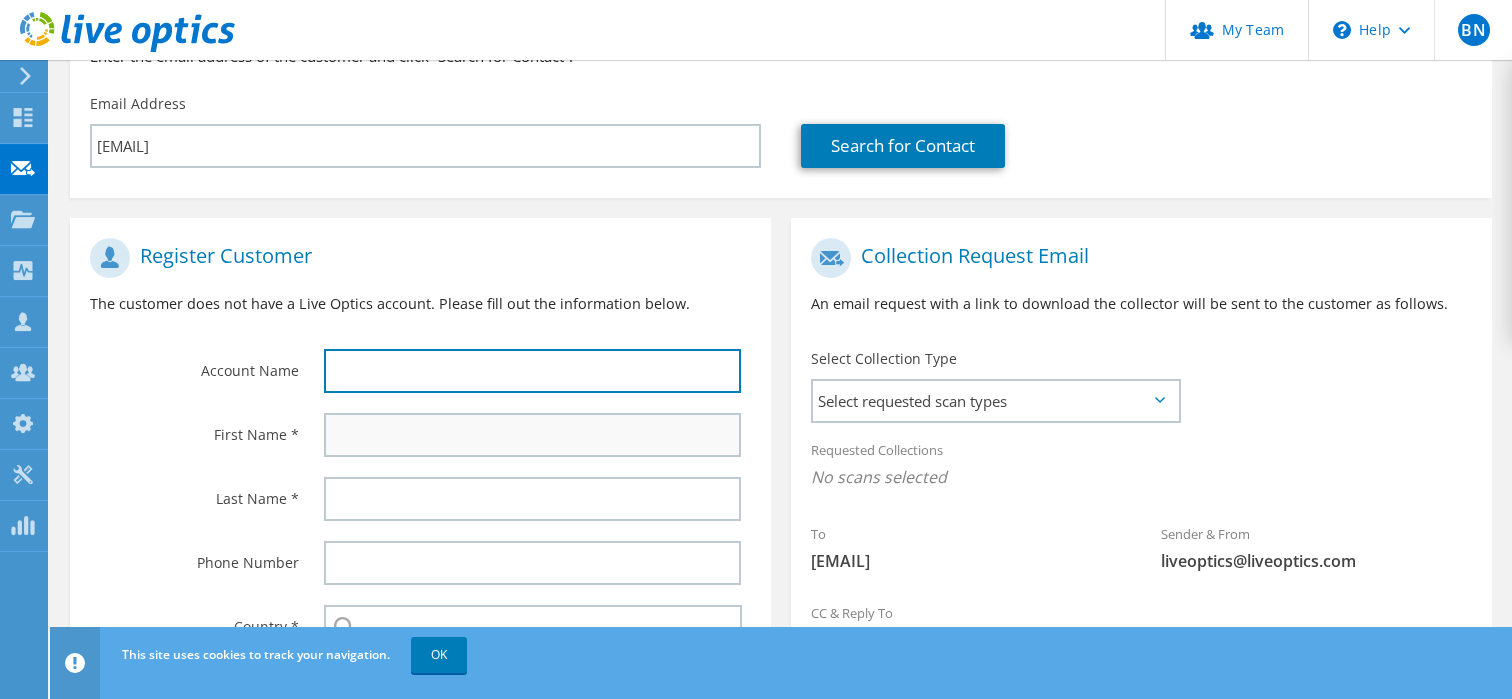 paste on "[FIRST]" 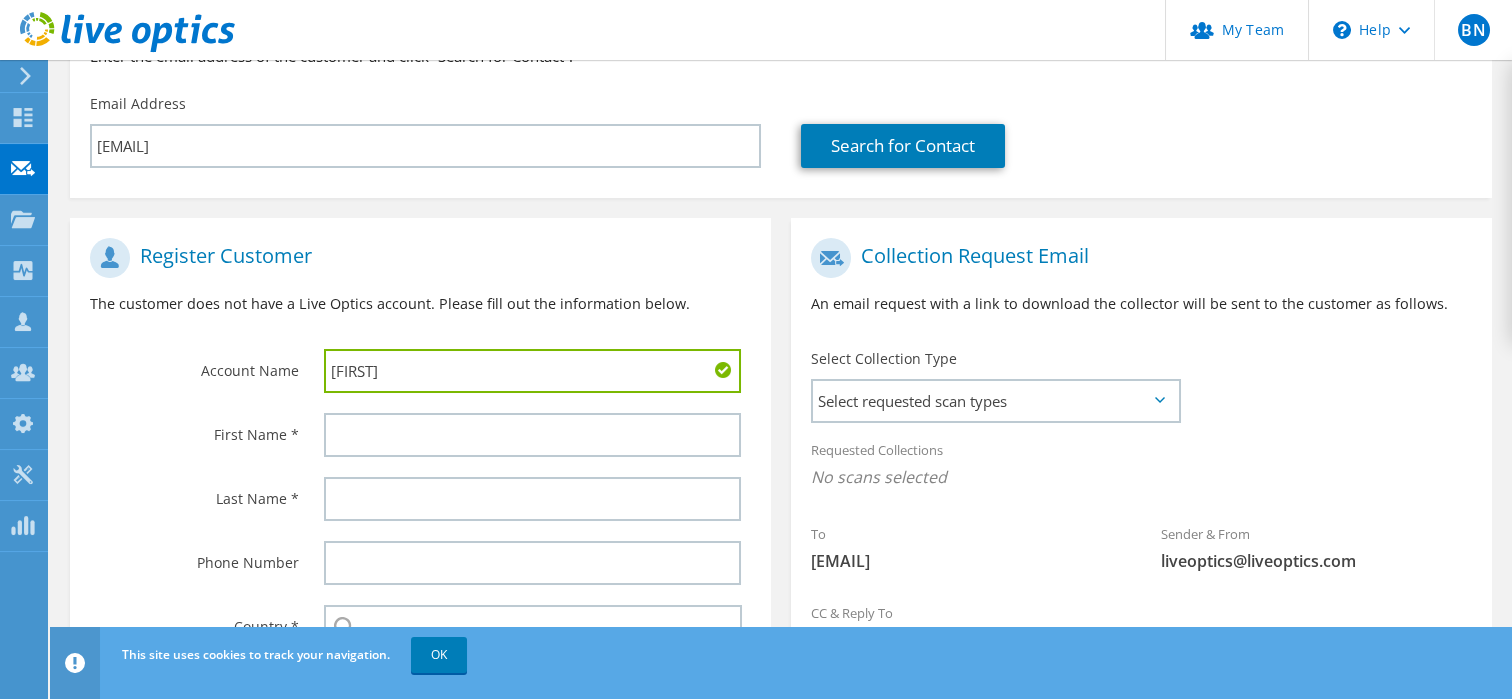 click on "[FIRST]" at bounding box center [532, 371] 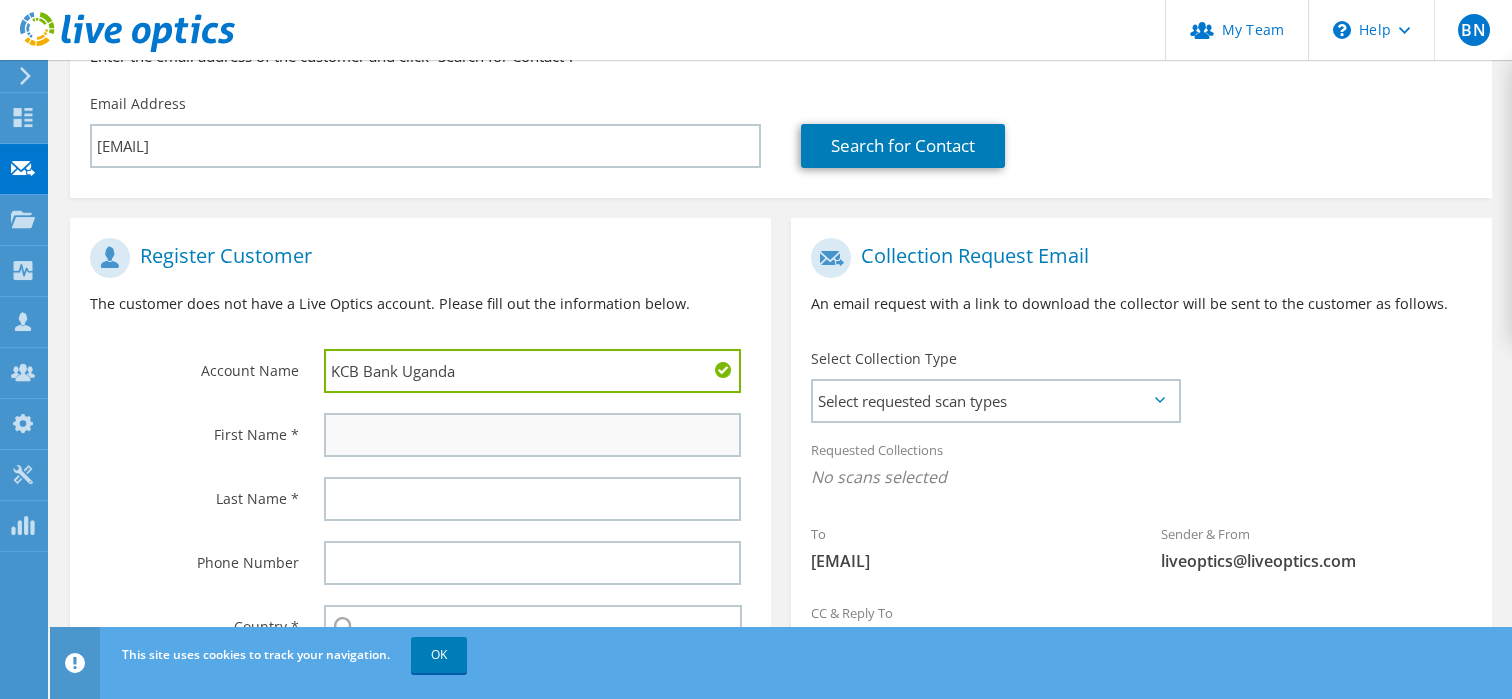 type on "KCB Bank Uganda" 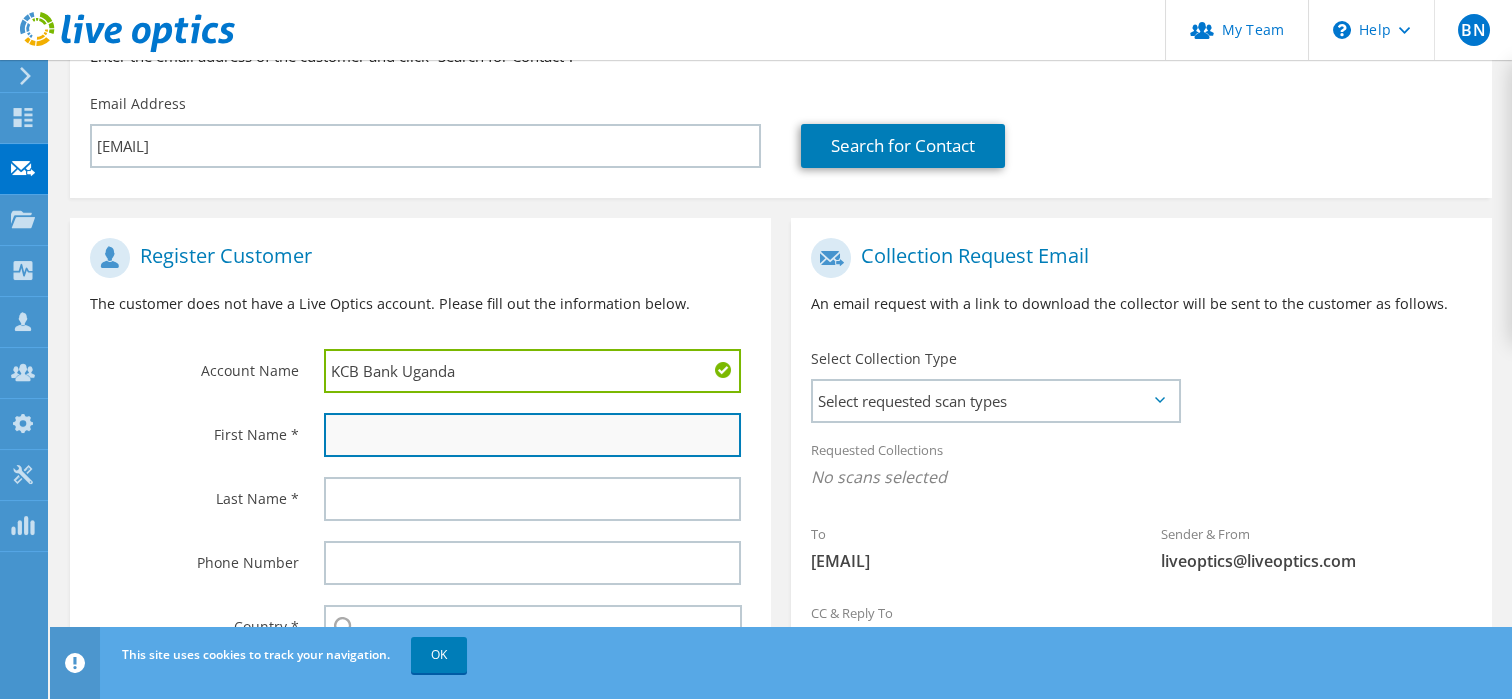 click at bounding box center [532, 435] 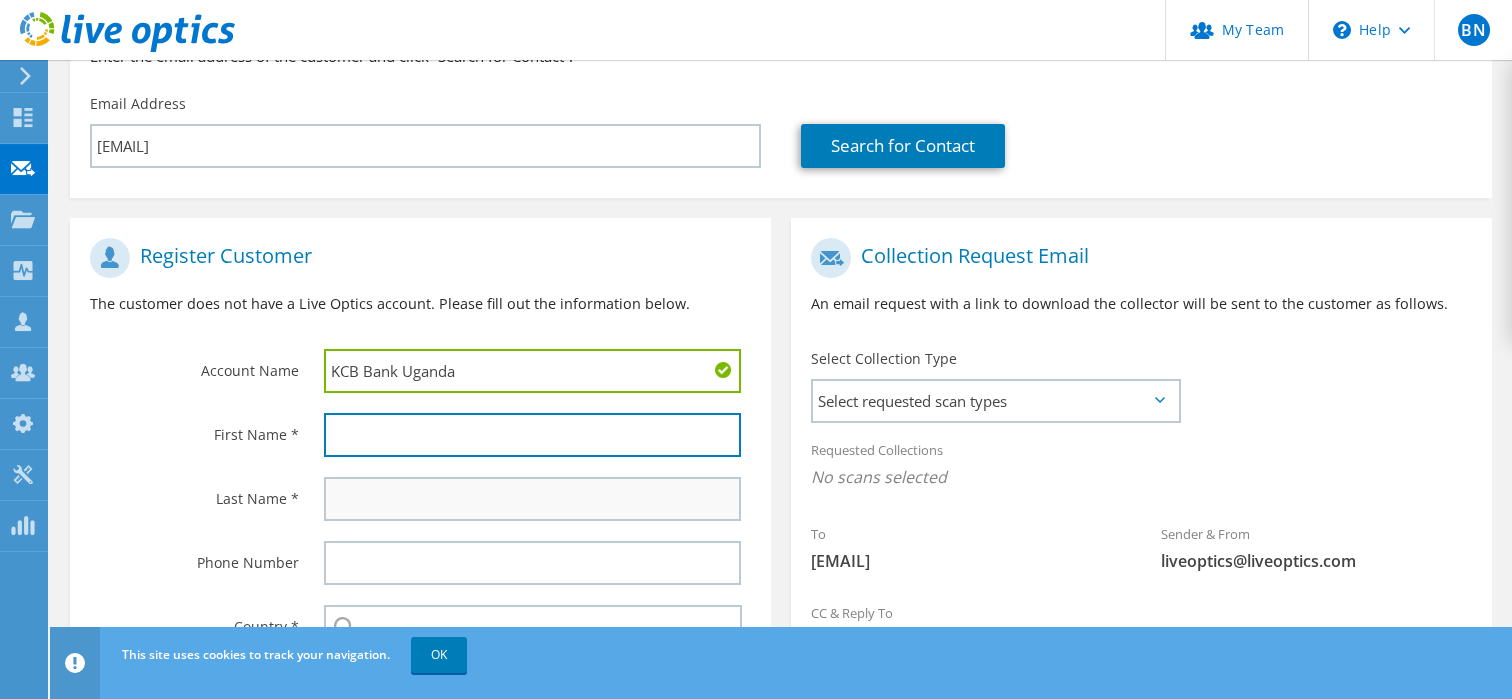 paste on "[FIRST]" 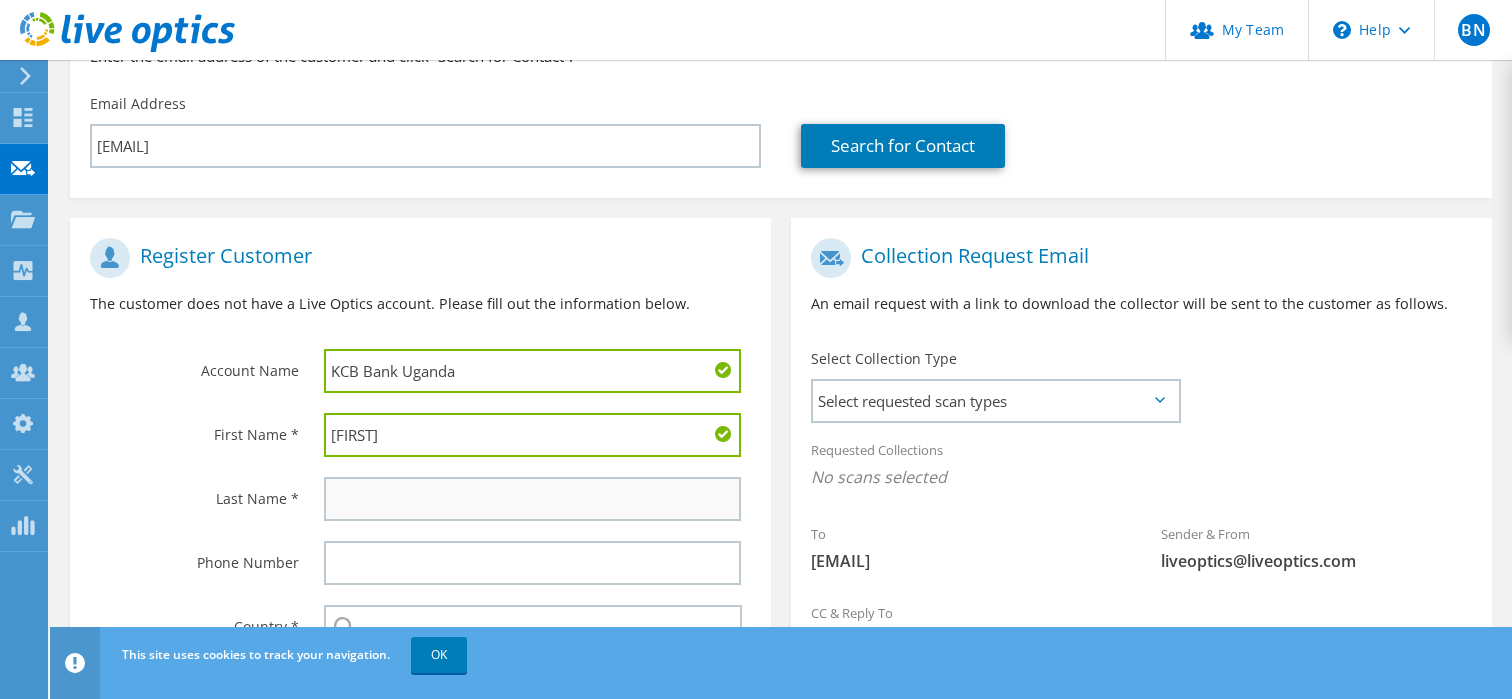 type on "[FIRST]" 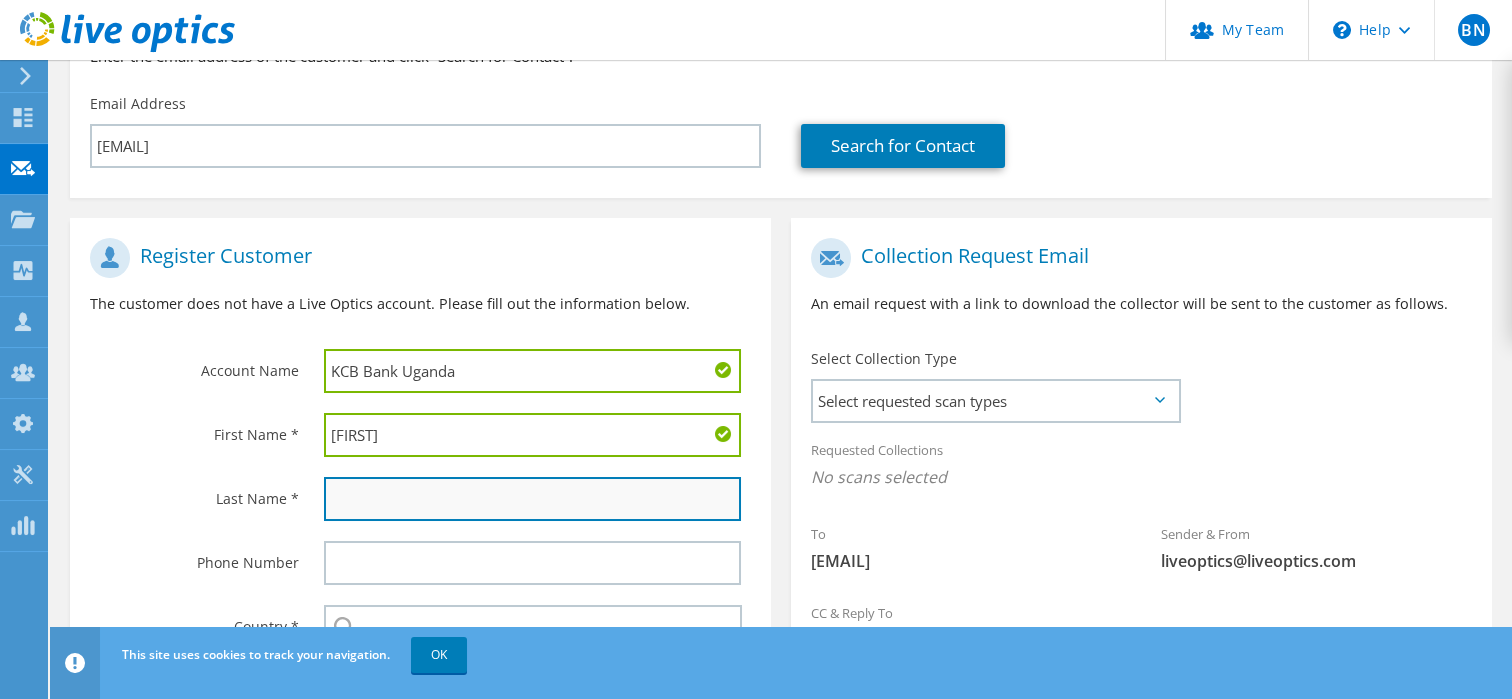 click at bounding box center [532, 499] 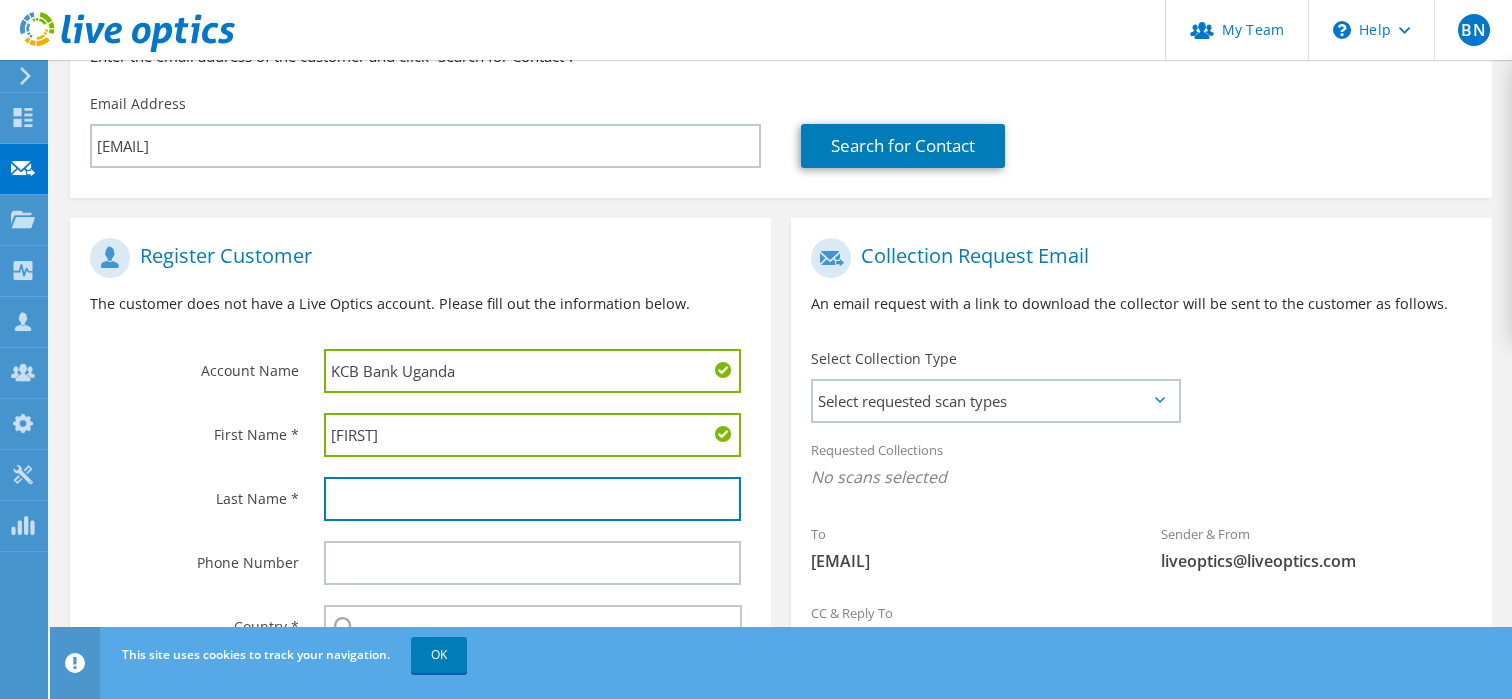paste on "[LAST]" 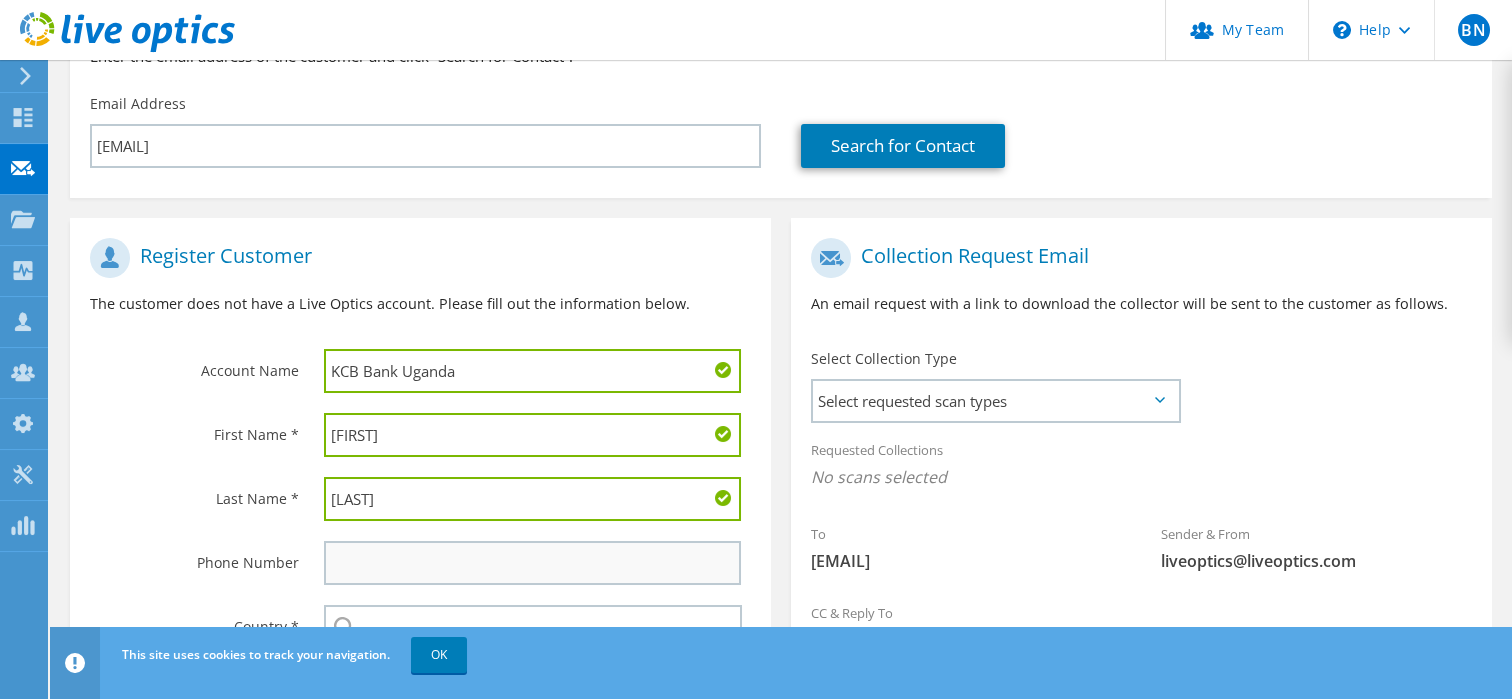 type on "[LAST]" 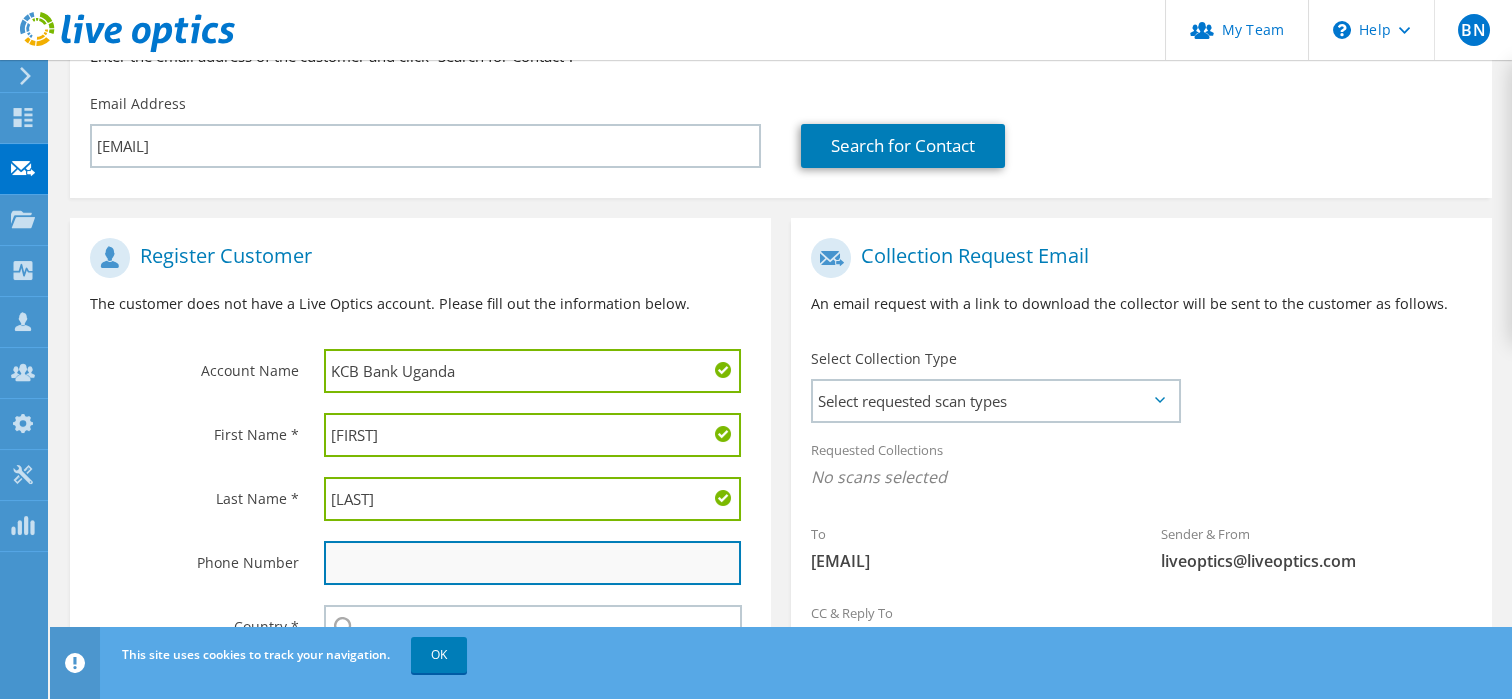 click at bounding box center [532, 563] 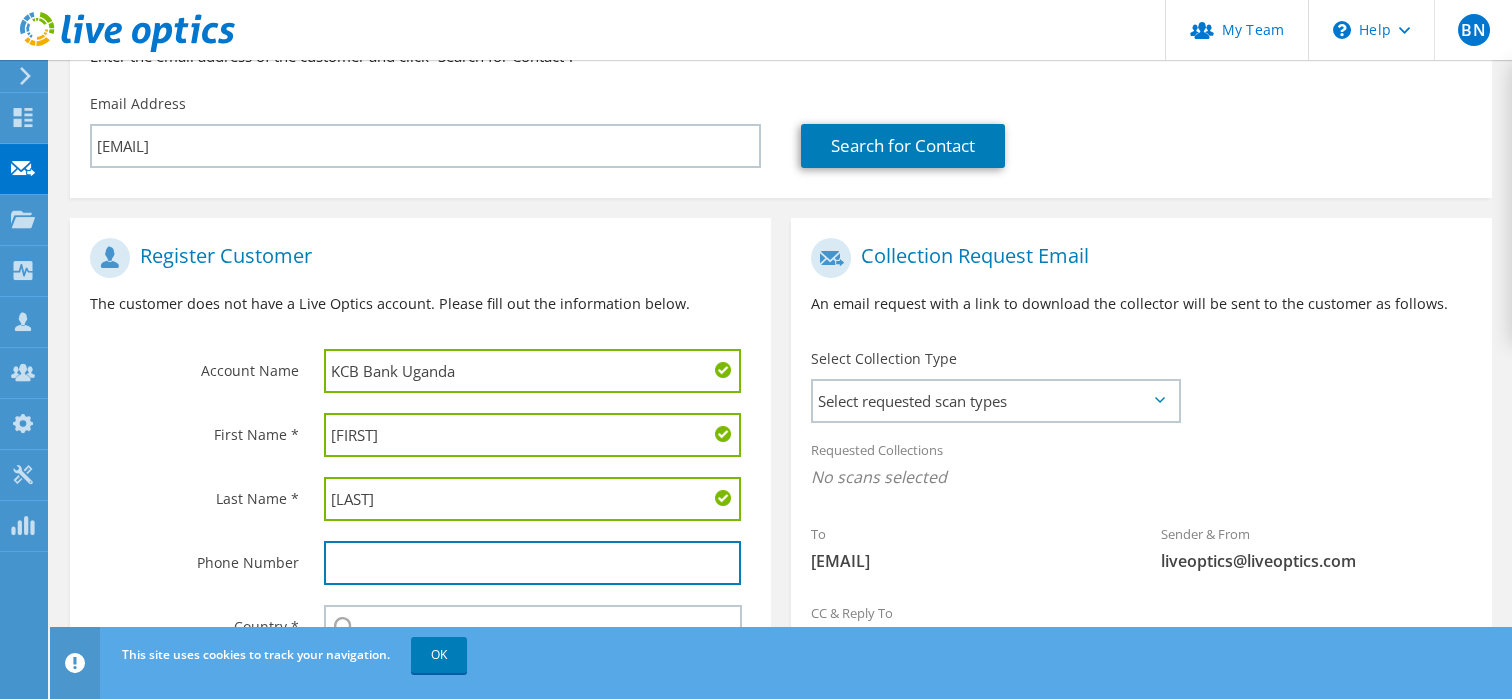 paste on "[PHONE]" 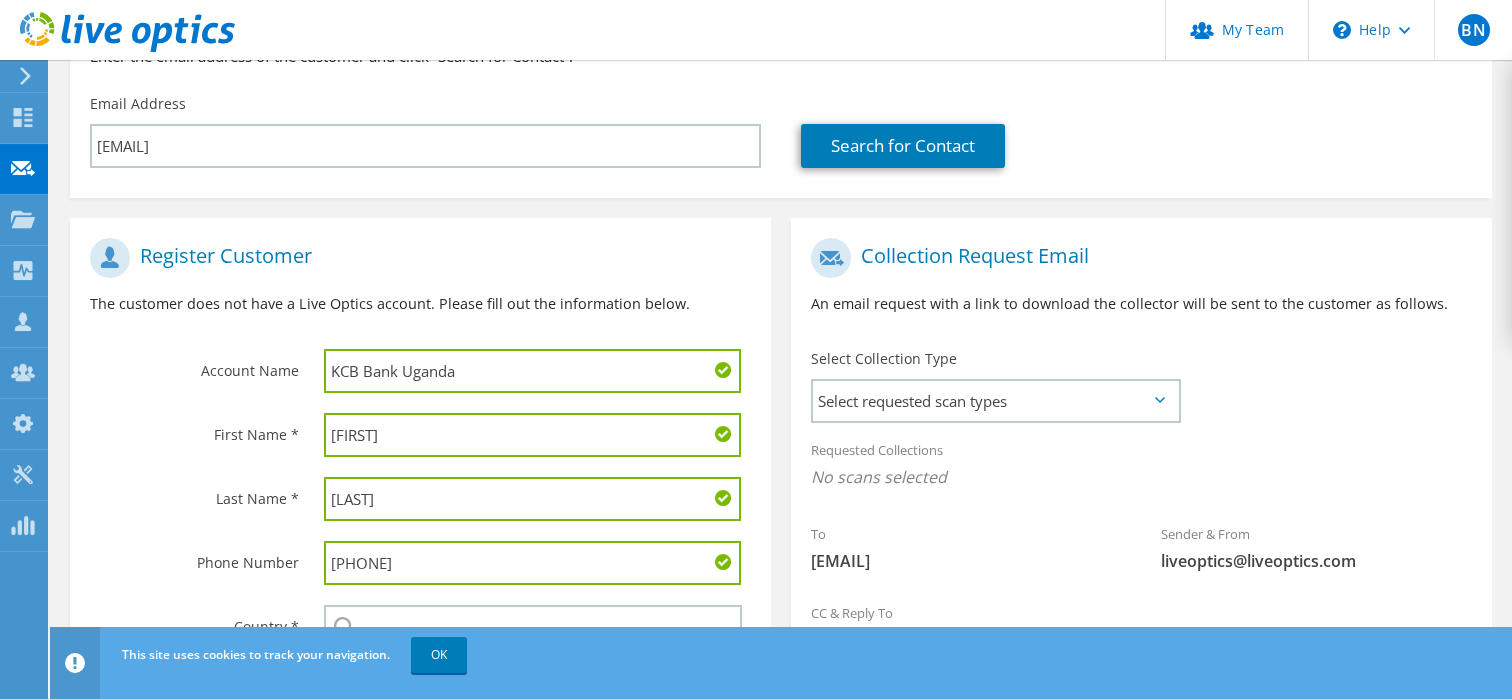 click on "[PHONE]" at bounding box center [532, 563] 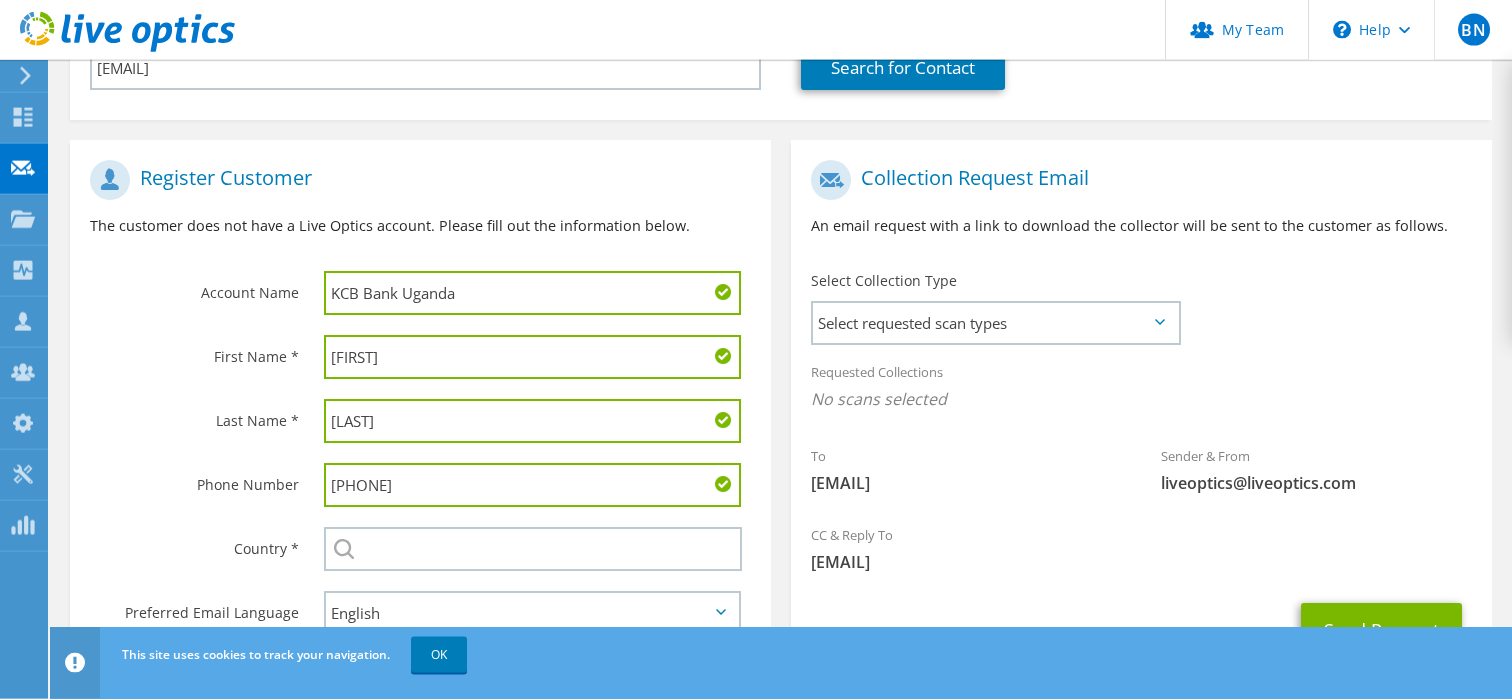 scroll, scrollTop: 361, scrollLeft: 0, axis: vertical 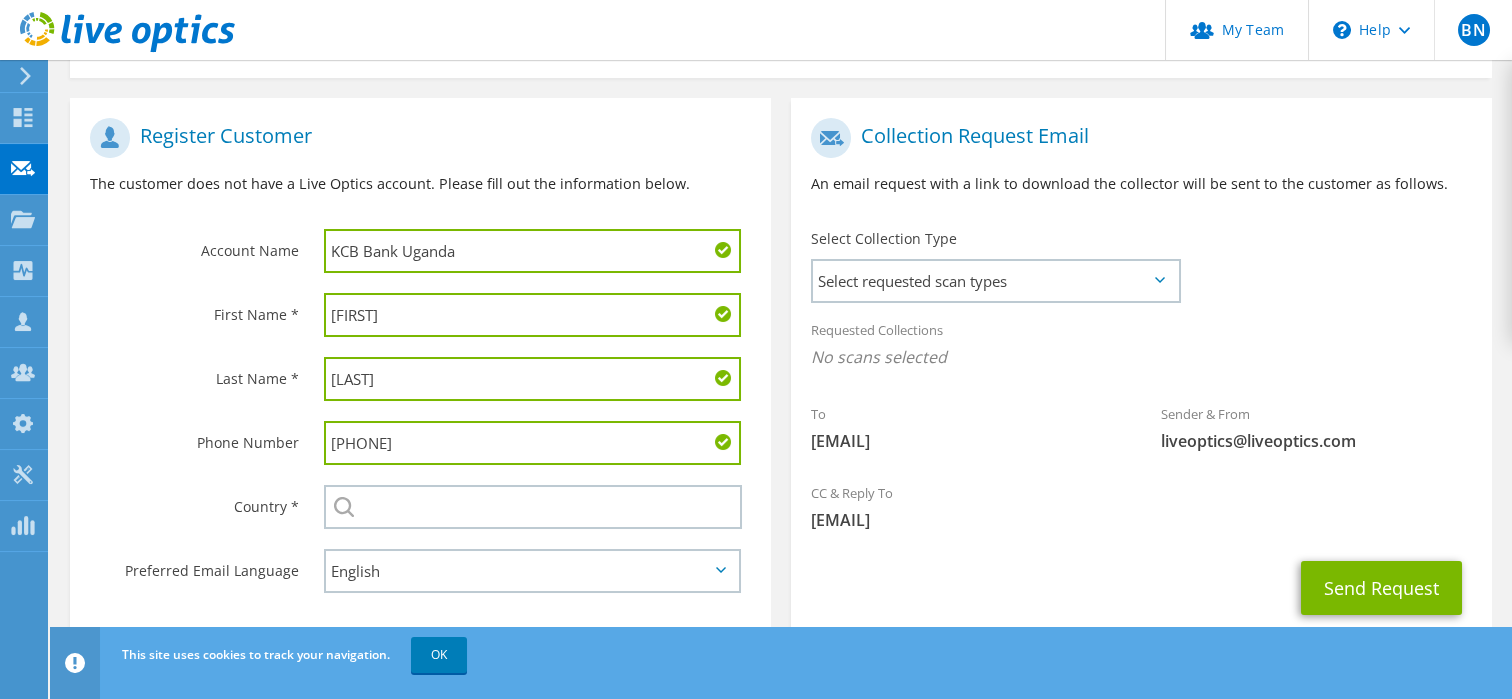 type on "[PHONE]" 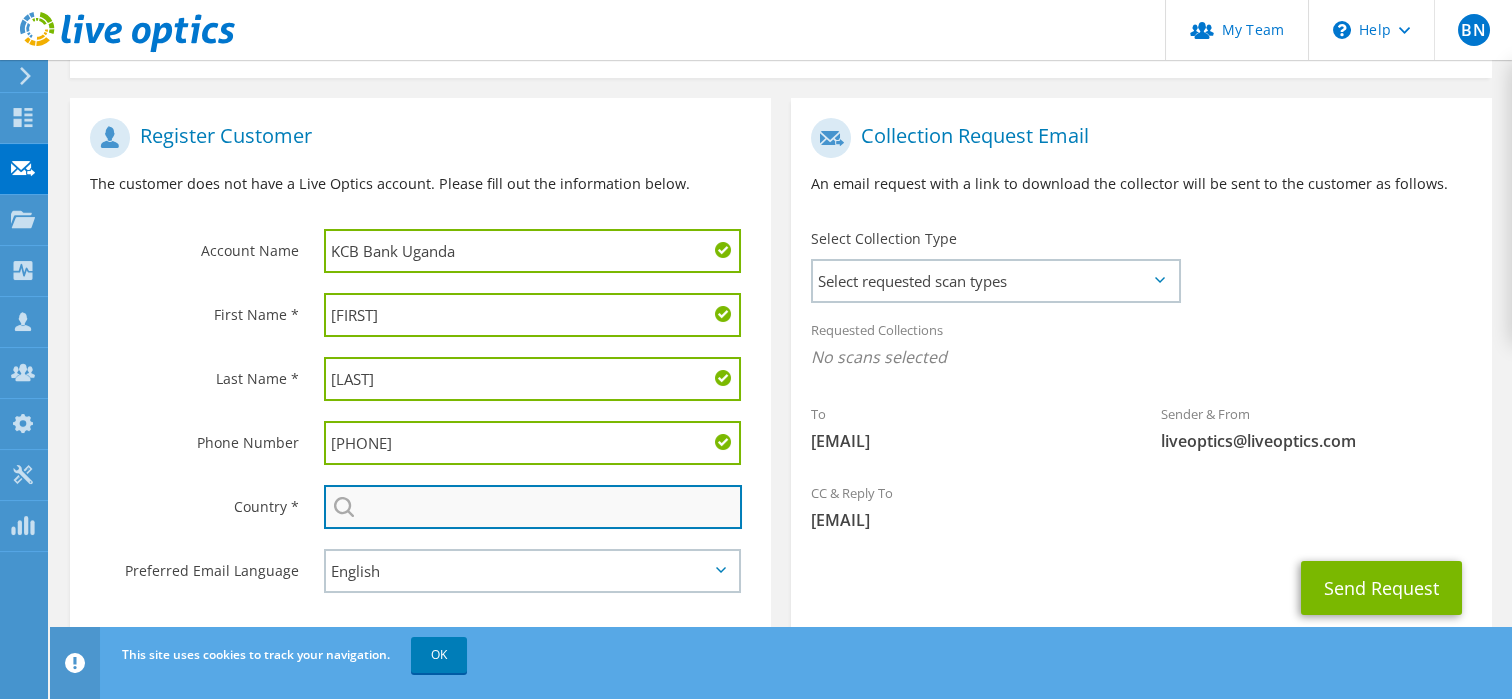 click at bounding box center [533, 507] 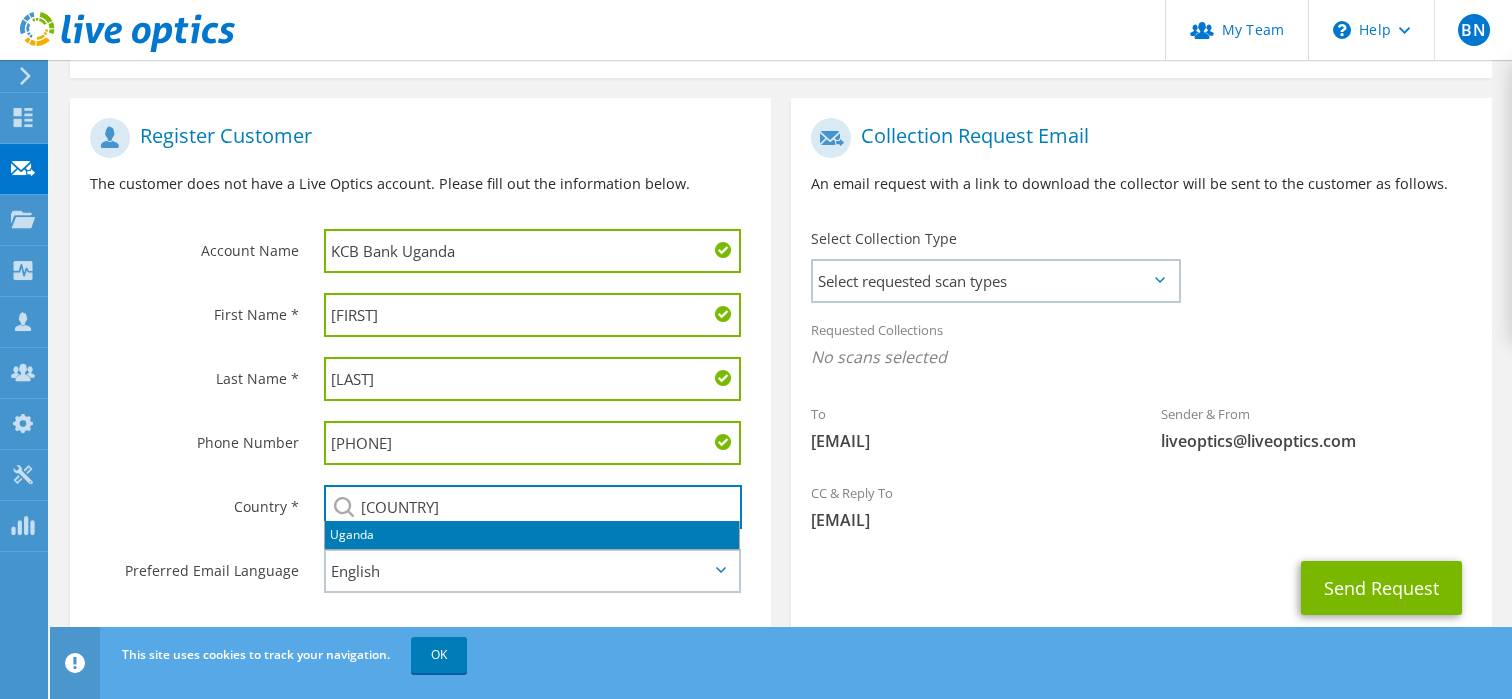 click on "Uganda" at bounding box center (532, 535) 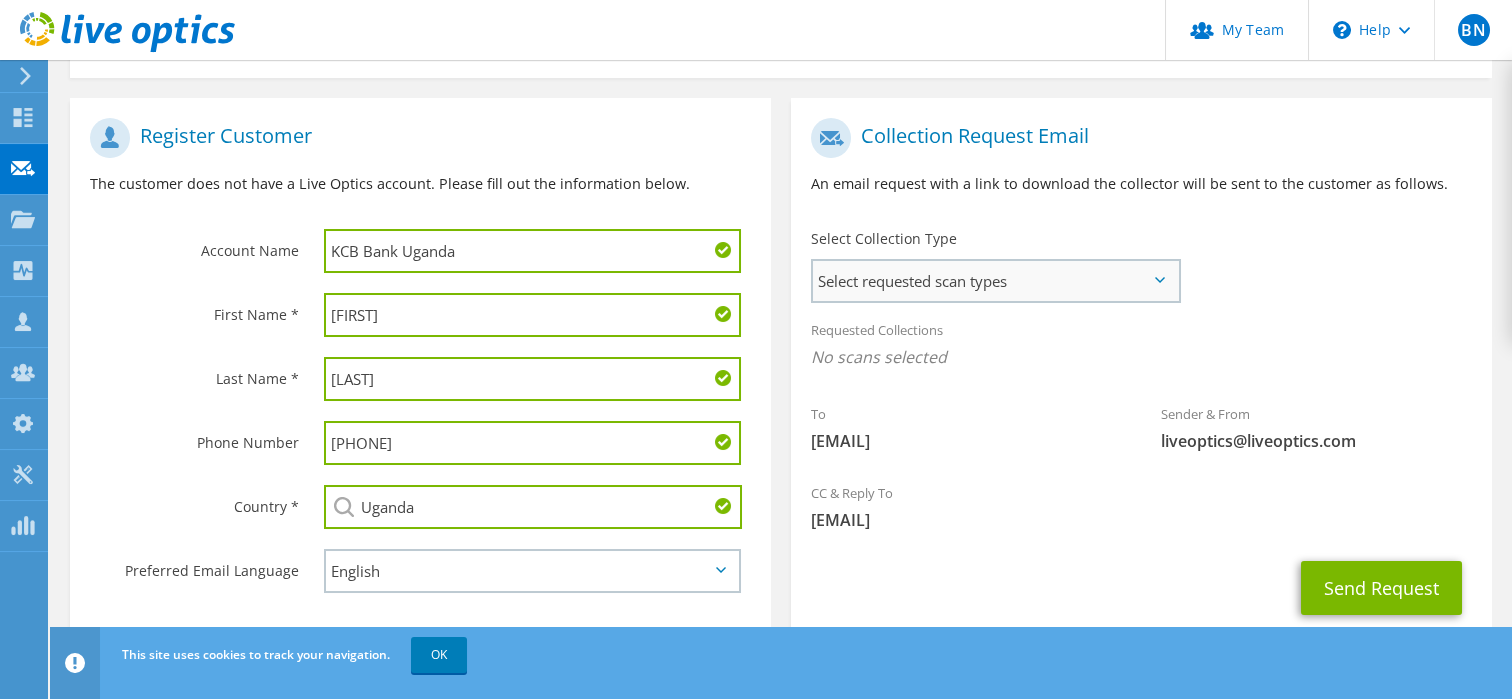 type on "Uganda" 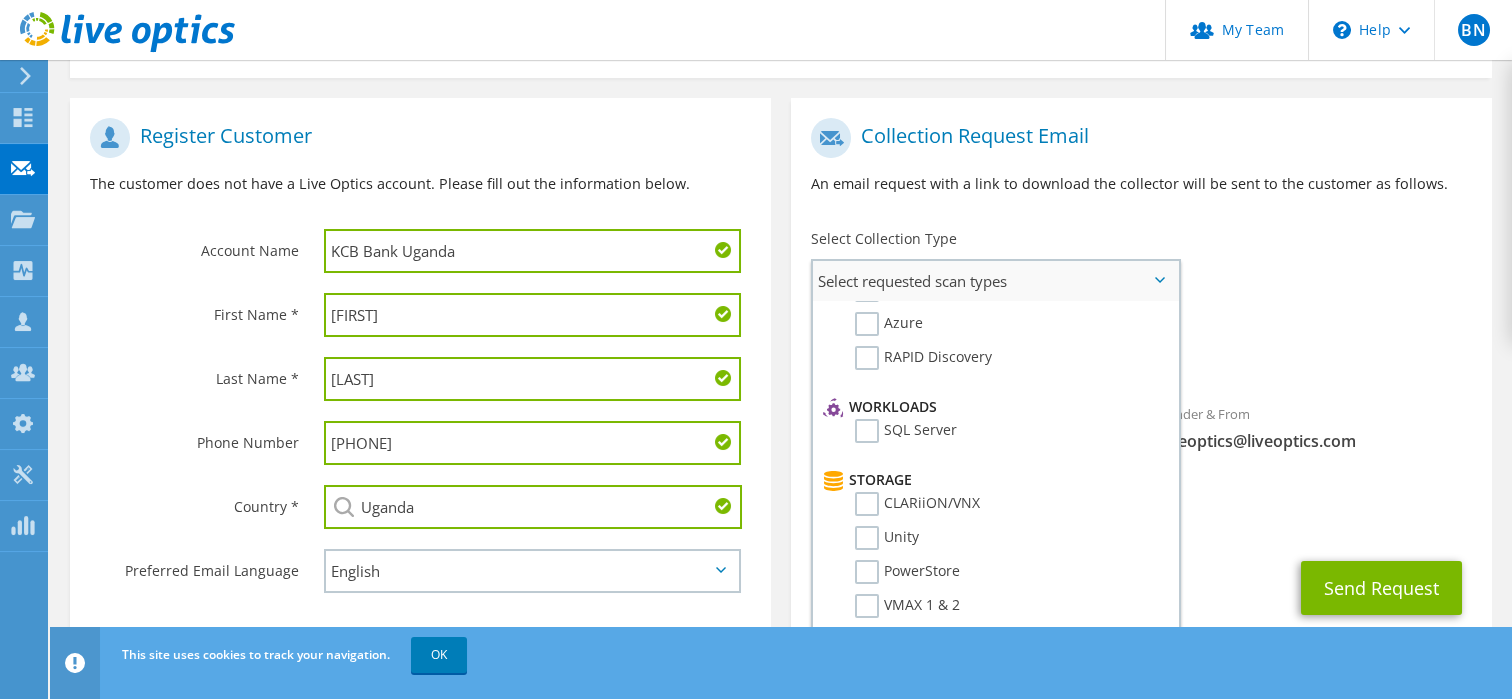 scroll, scrollTop: 281, scrollLeft: 0, axis: vertical 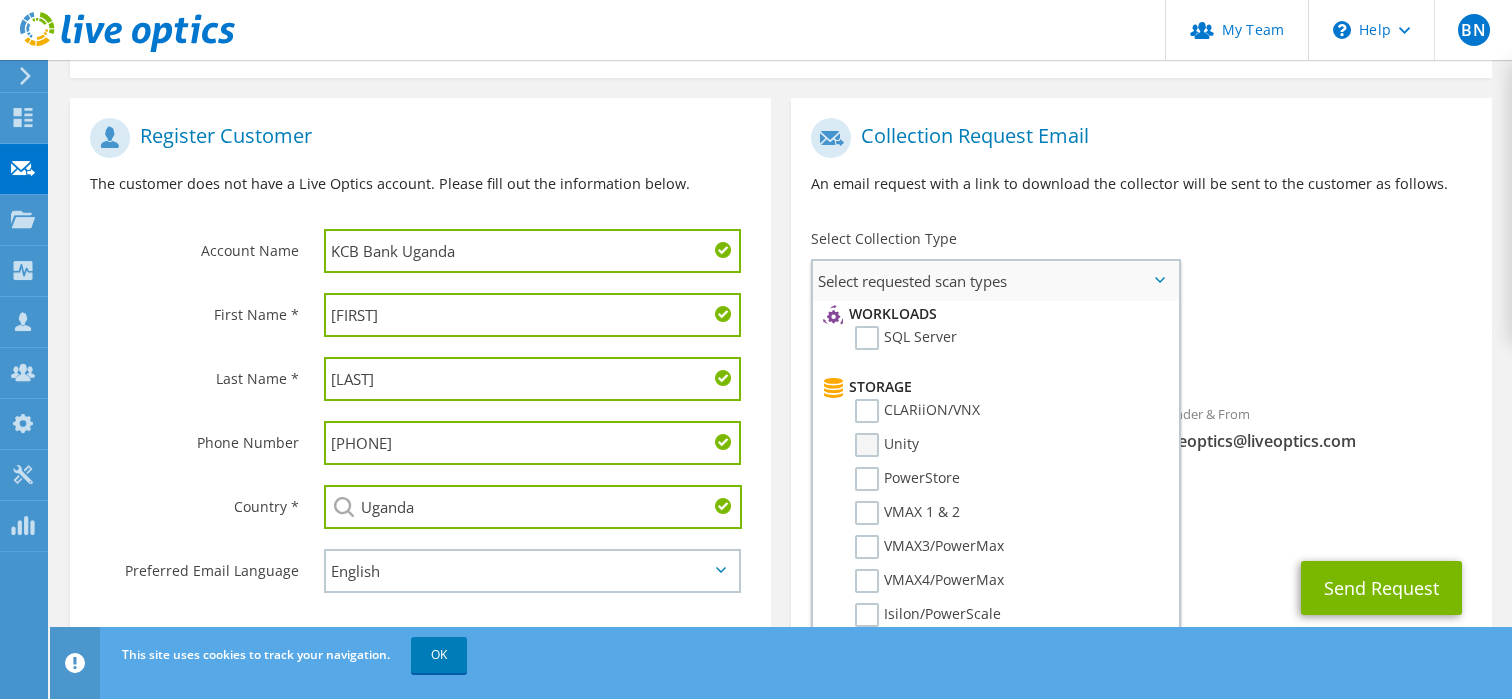 click on "Unity" at bounding box center (887, 445) 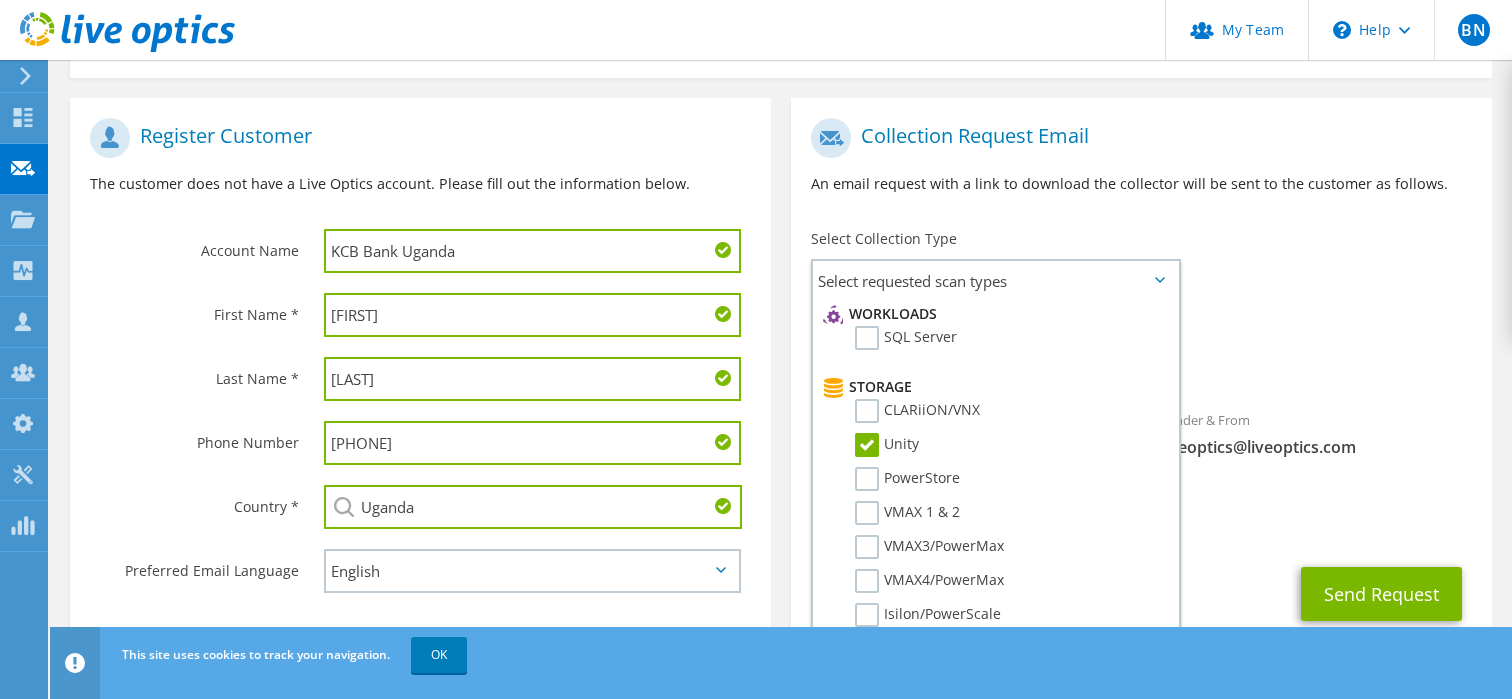 scroll, scrollTop: 424, scrollLeft: 0, axis: vertical 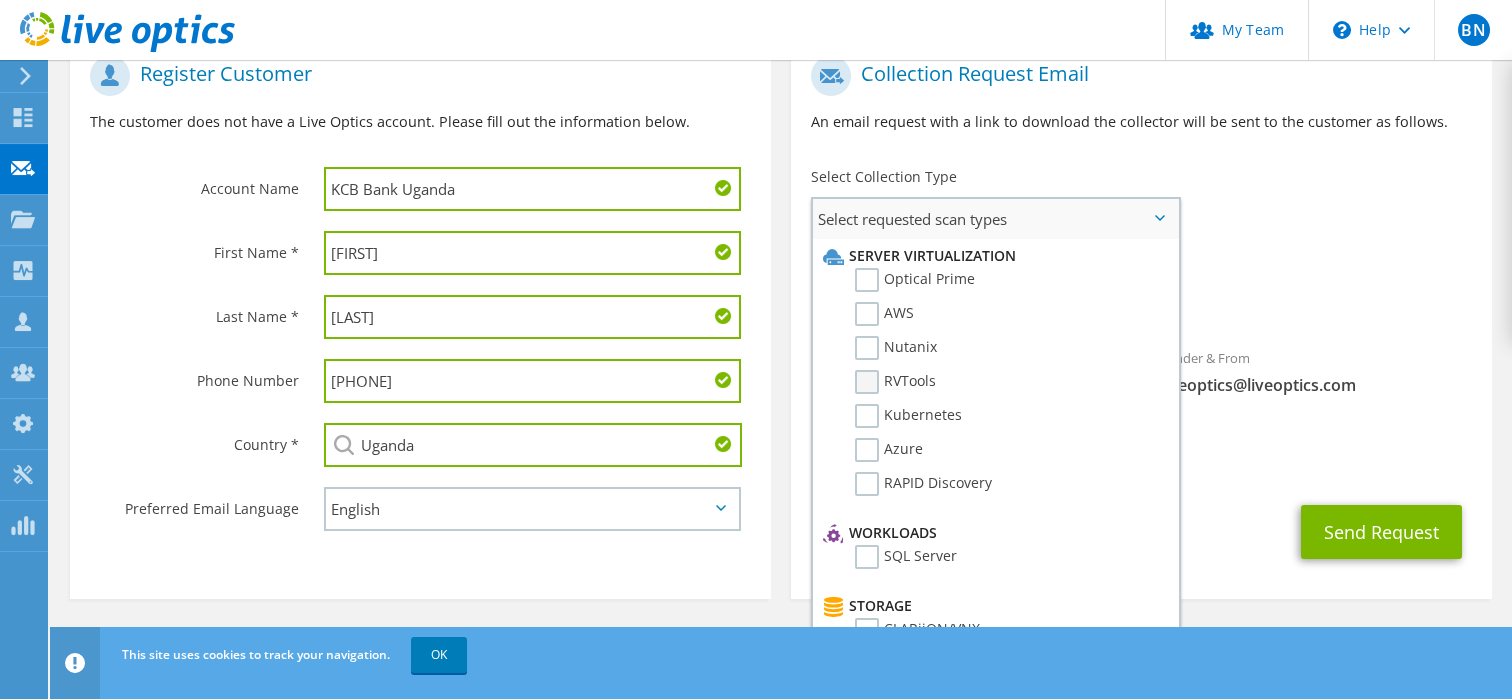 click on "RVTools" at bounding box center (895, 382) 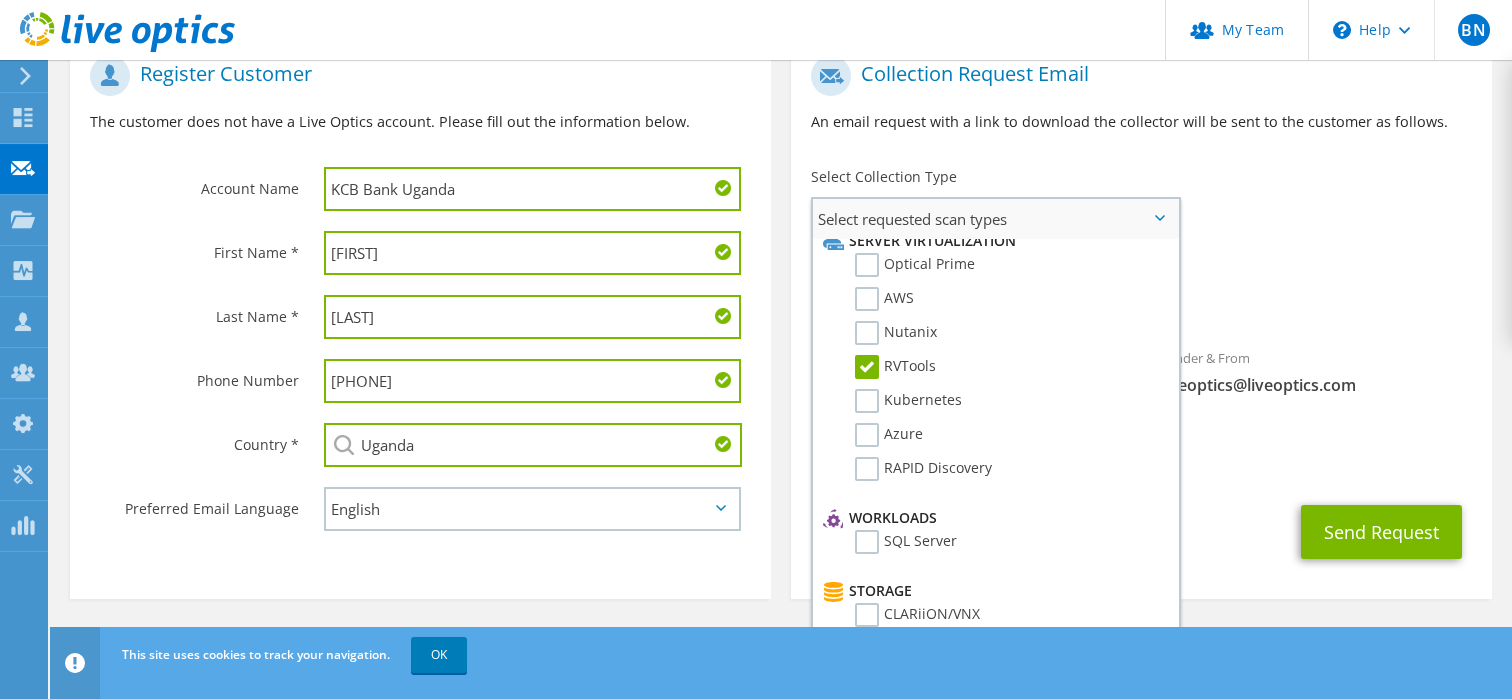scroll, scrollTop: 0, scrollLeft: 0, axis: both 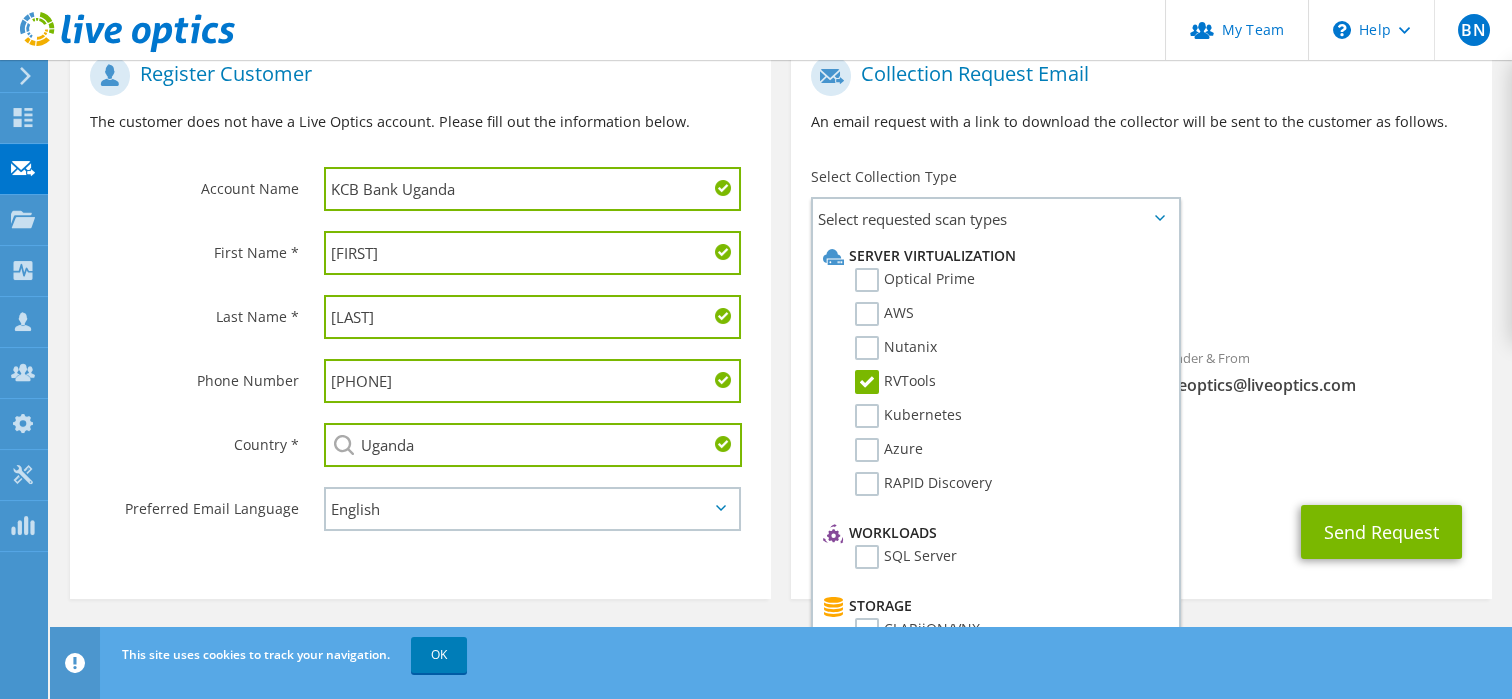click on "Requested Collections
No scans selected
Unity
RVTools" at bounding box center (1141, 287) 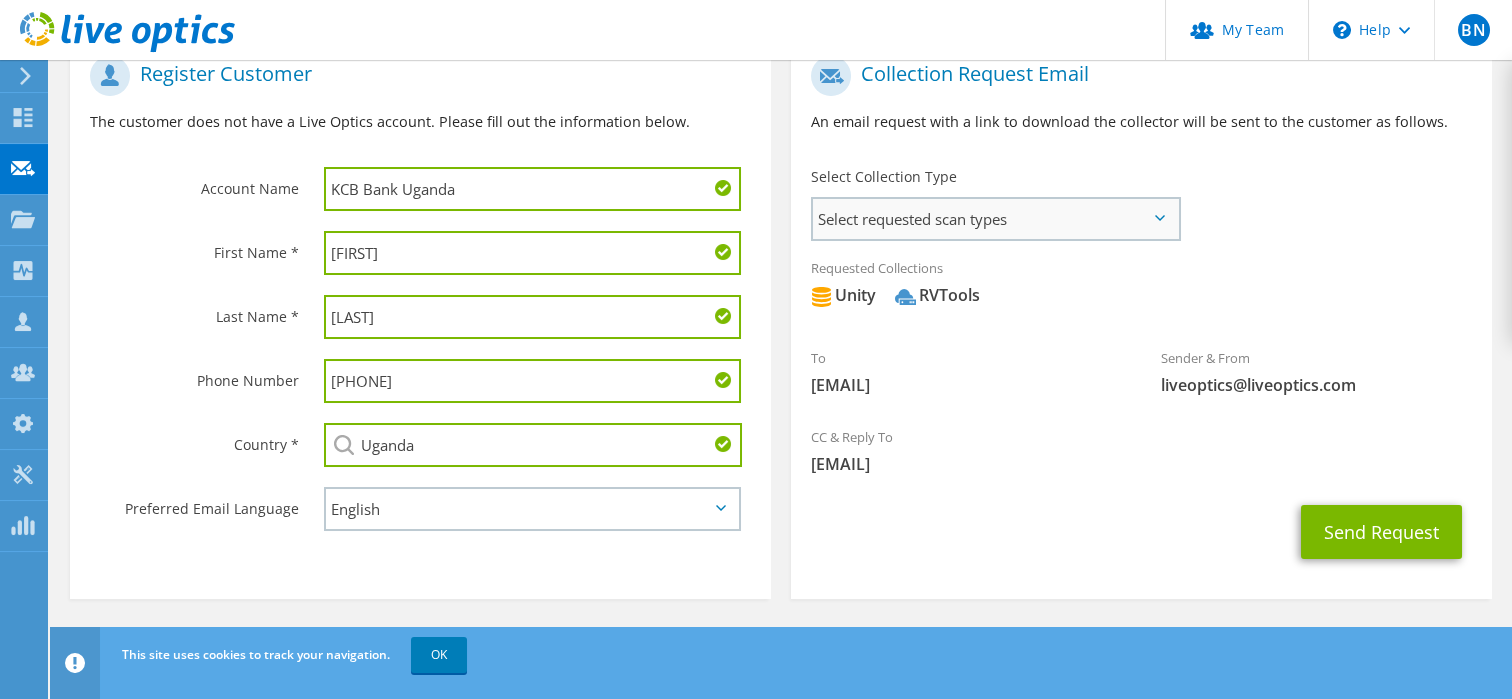 click on "Select requested scan types" at bounding box center [995, 219] 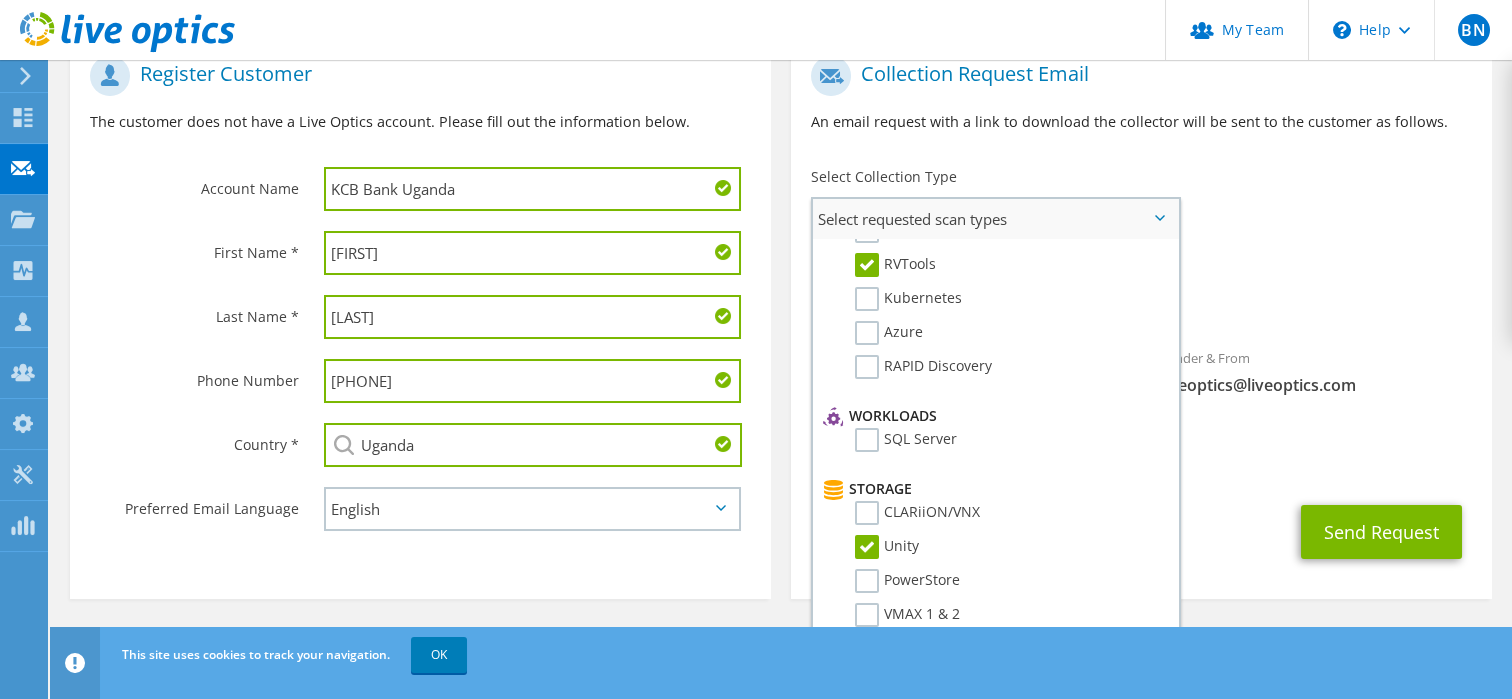 scroll, scrollTop: 0, scrollLeft: 0, axis: both 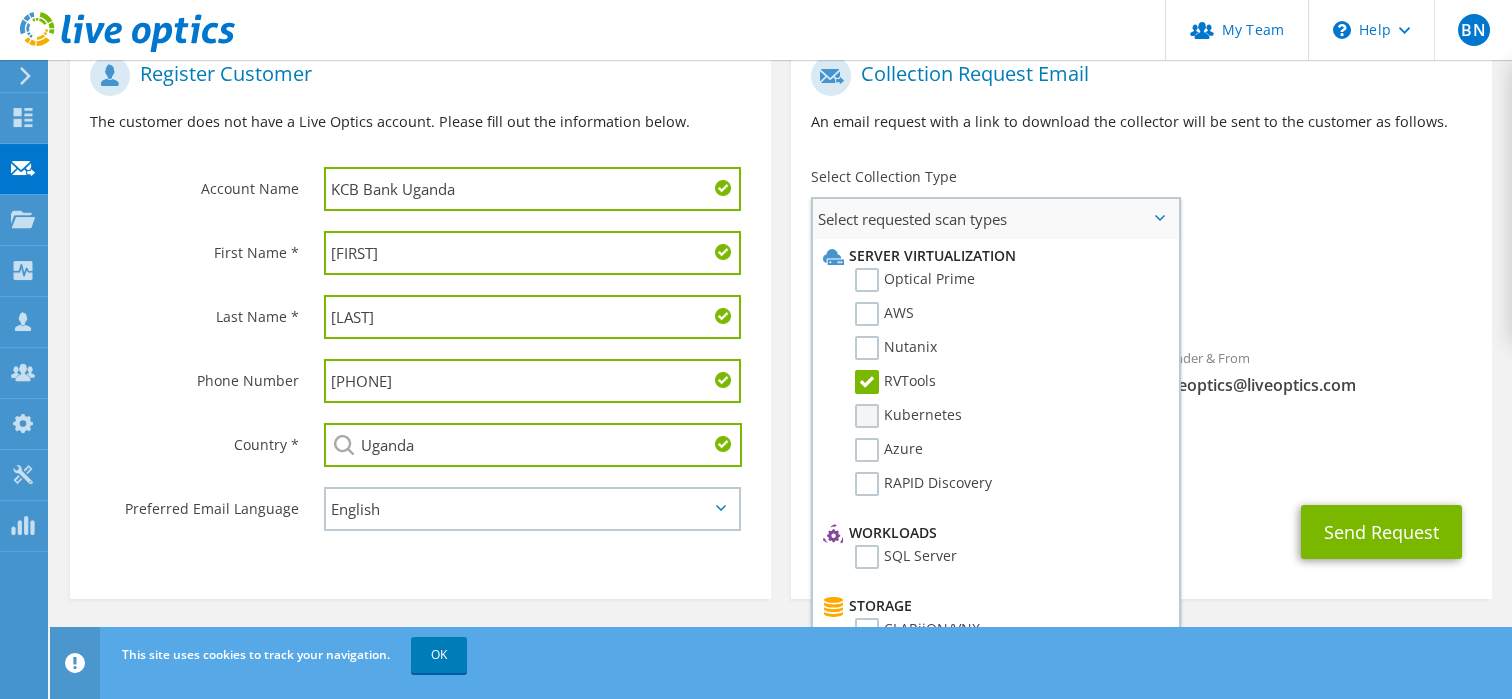 click on "Kubernetes" at bounding box center [908, 416] 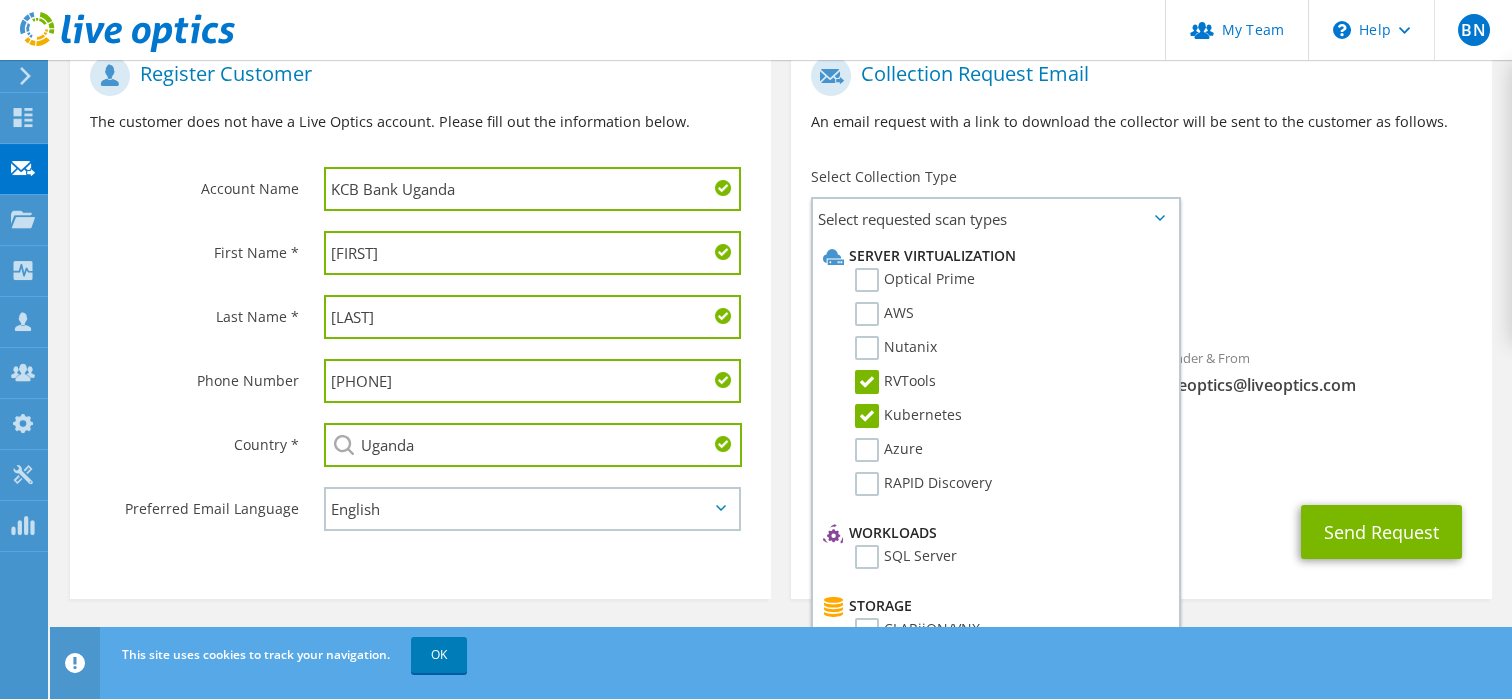 click on "Unity
RVTools
Kubernetes" at bounding box center [1141, 300] 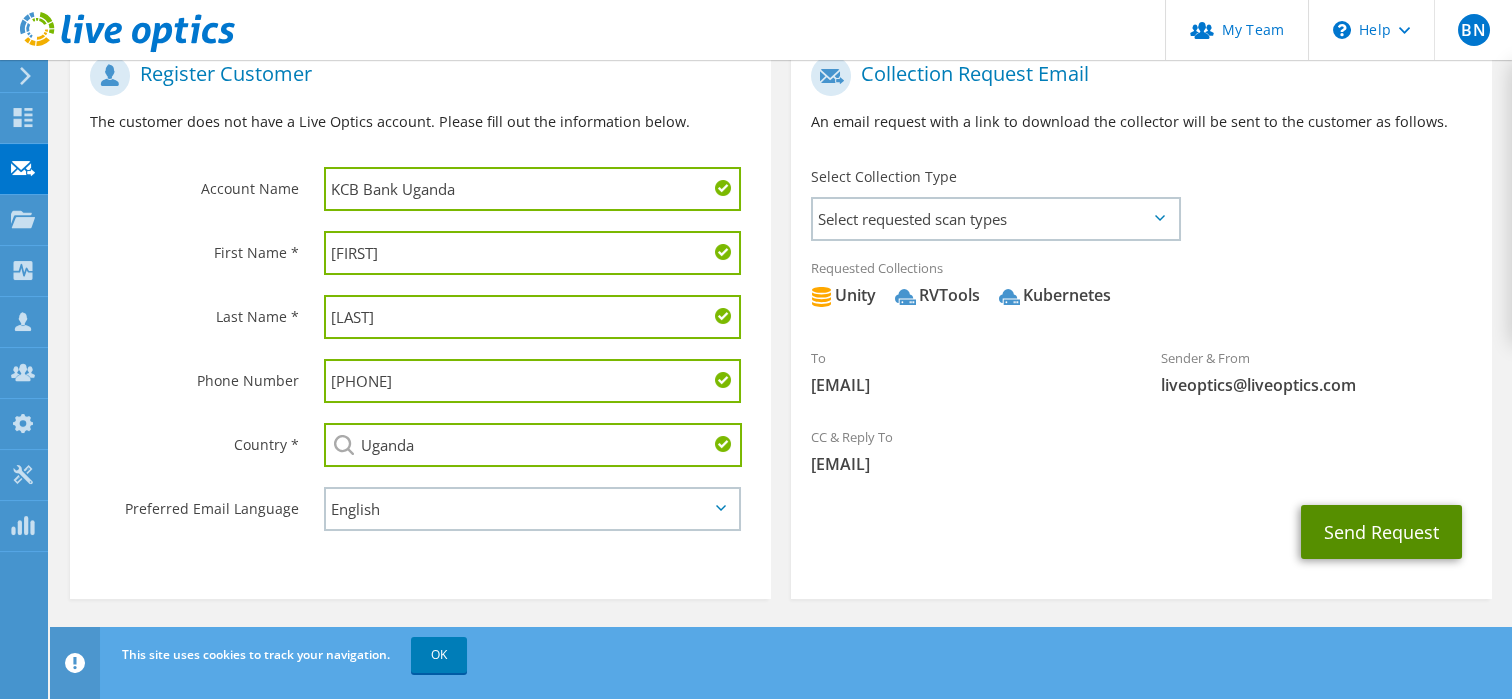 click on "Send Request" at bounding box center [1381, 532] 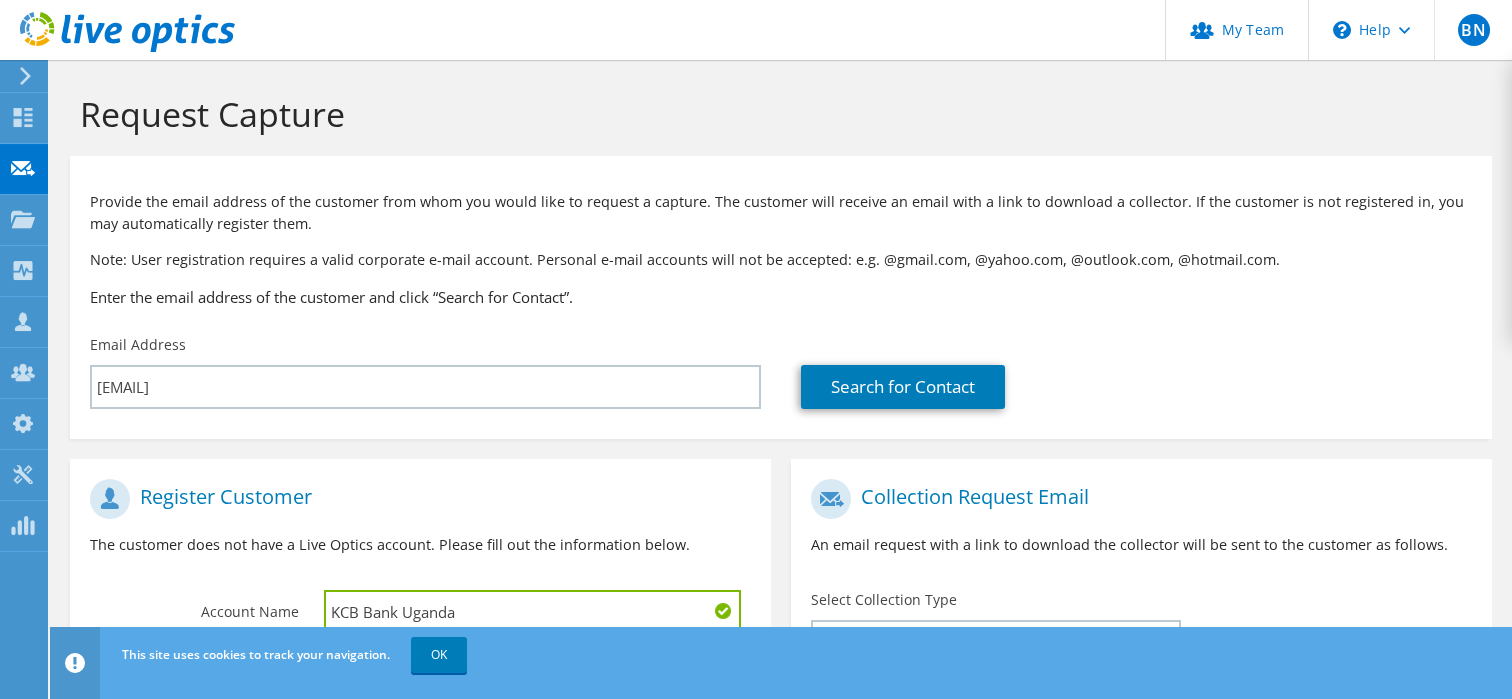 scroll, scrollTop: 393, scrollLeft: 0, axis: vertical 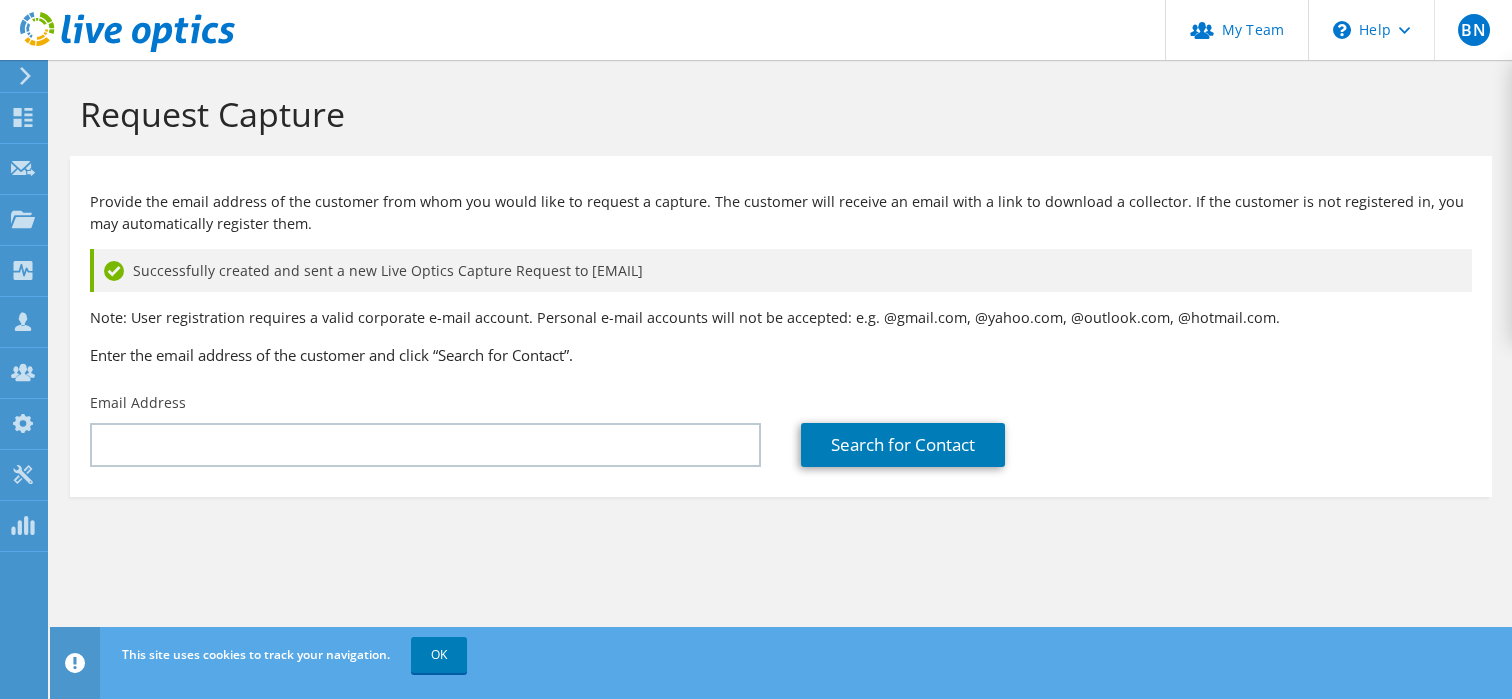 drag, startPoint x: 554, startPoint y: 274, endPoint x: 798, endPoint y: 270, distance: 244.03279 